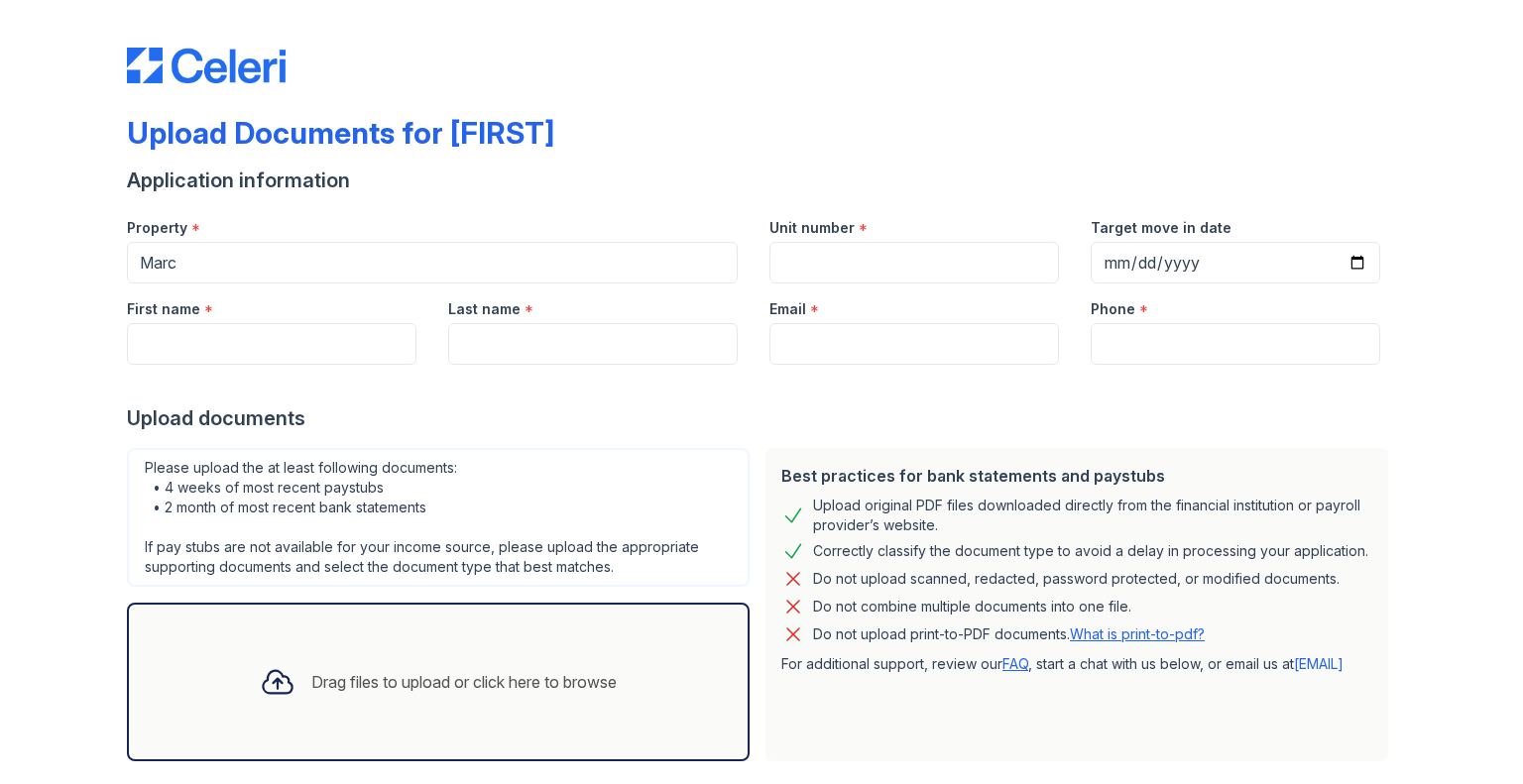 scroll, scrollTop: 0, scrollLeft: 0, axis: both 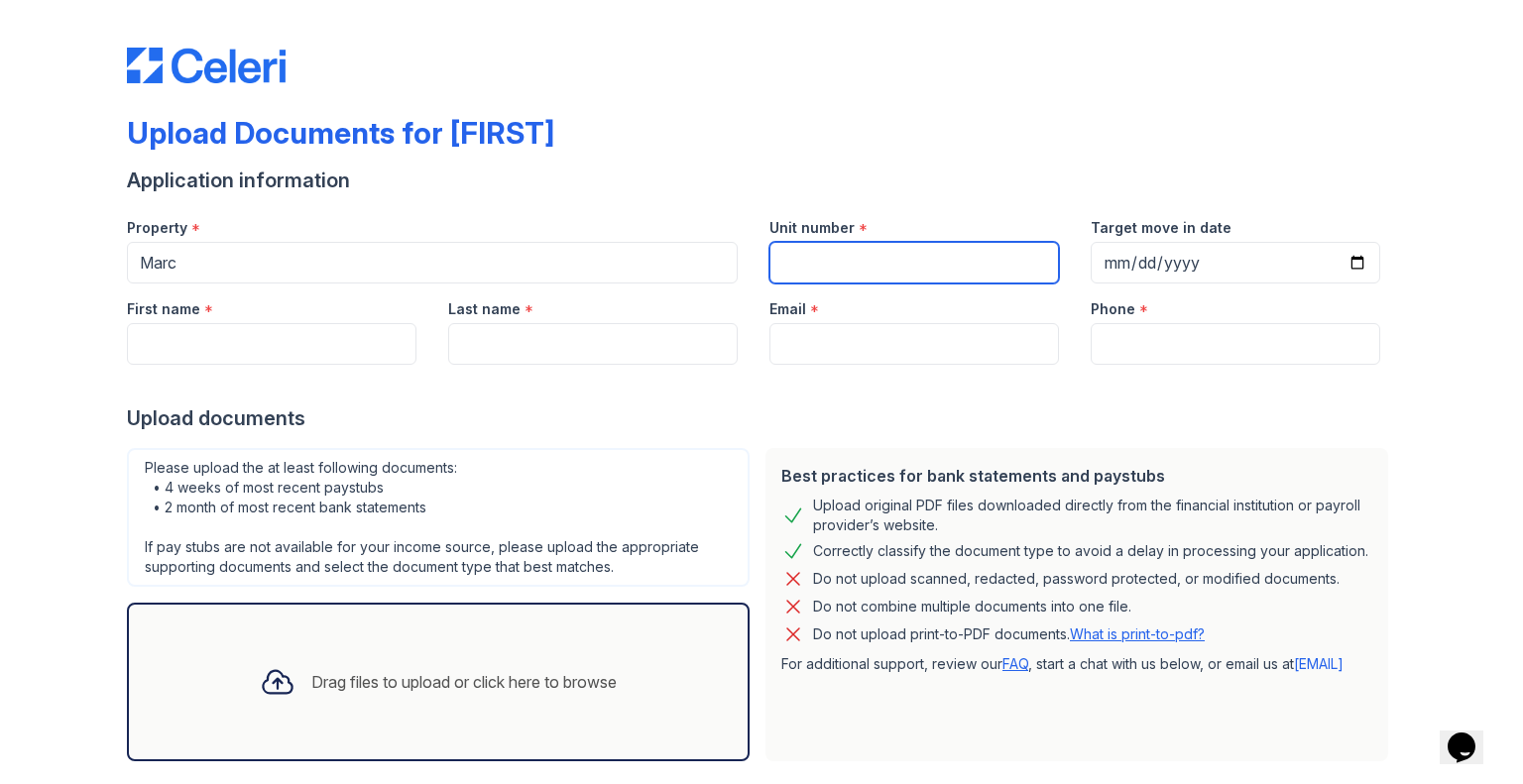 click on "Unit number" at bounding box center (914, 263) 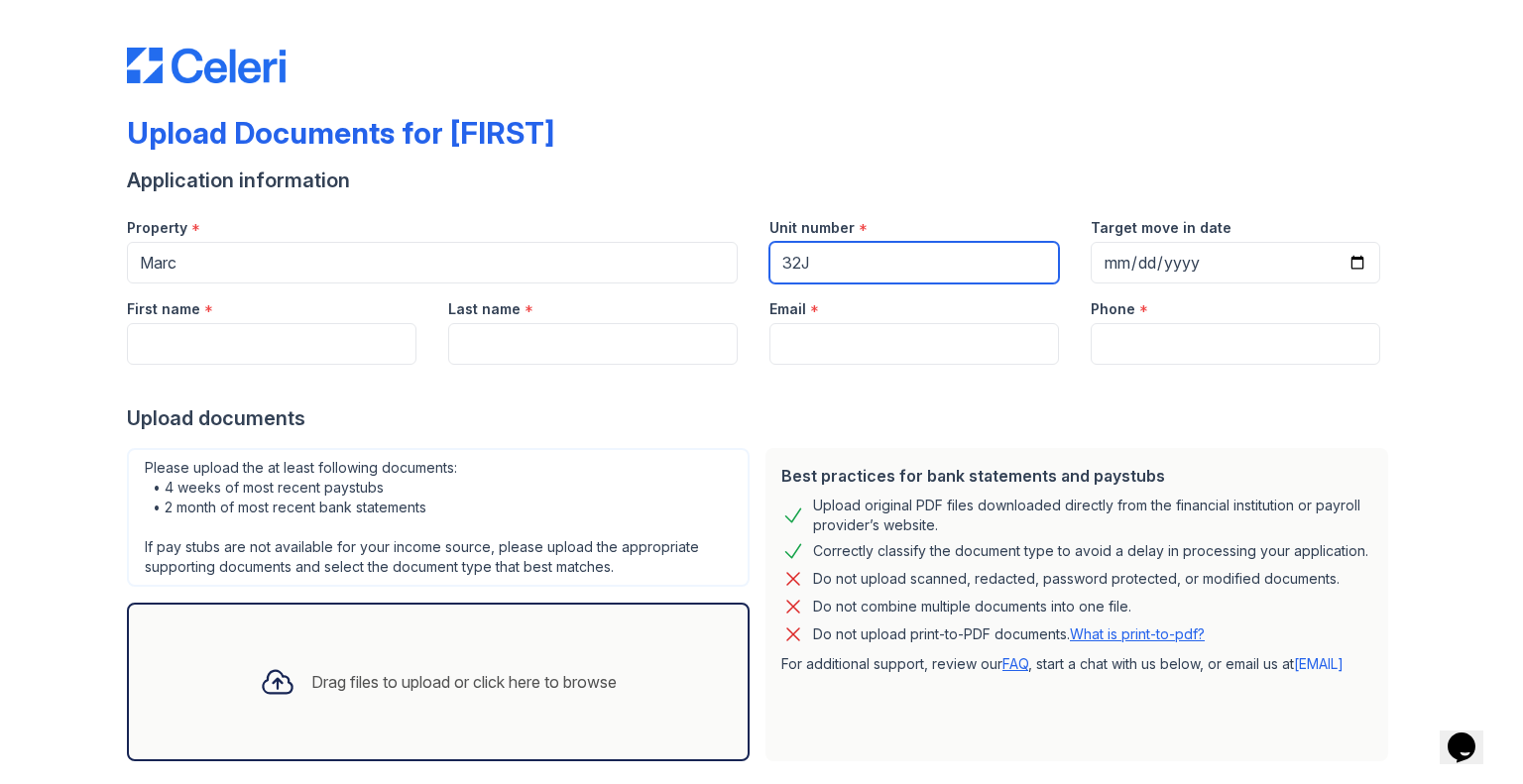 type on "32J" 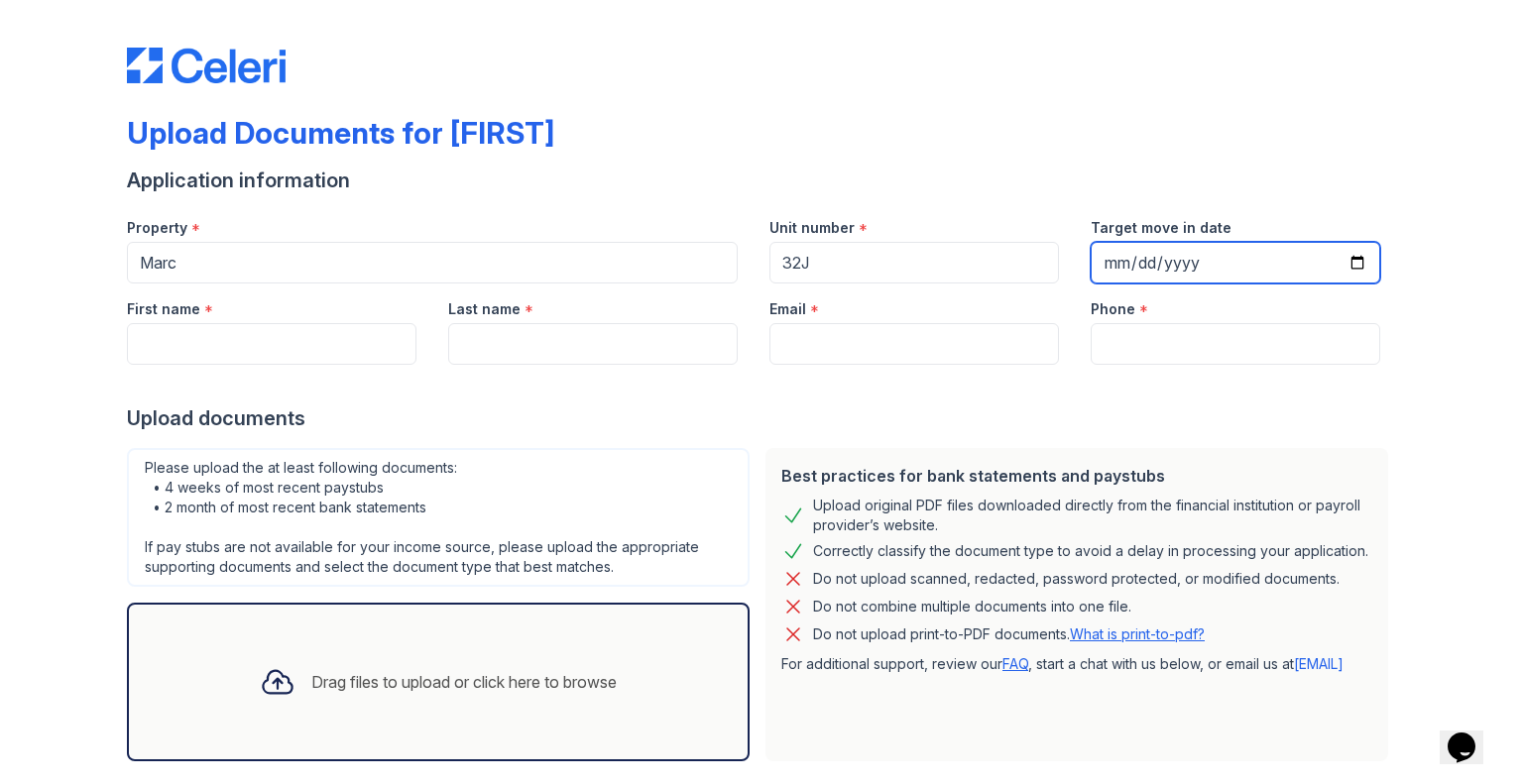 click on "Target move in date" at bounding box center (1235, 263) 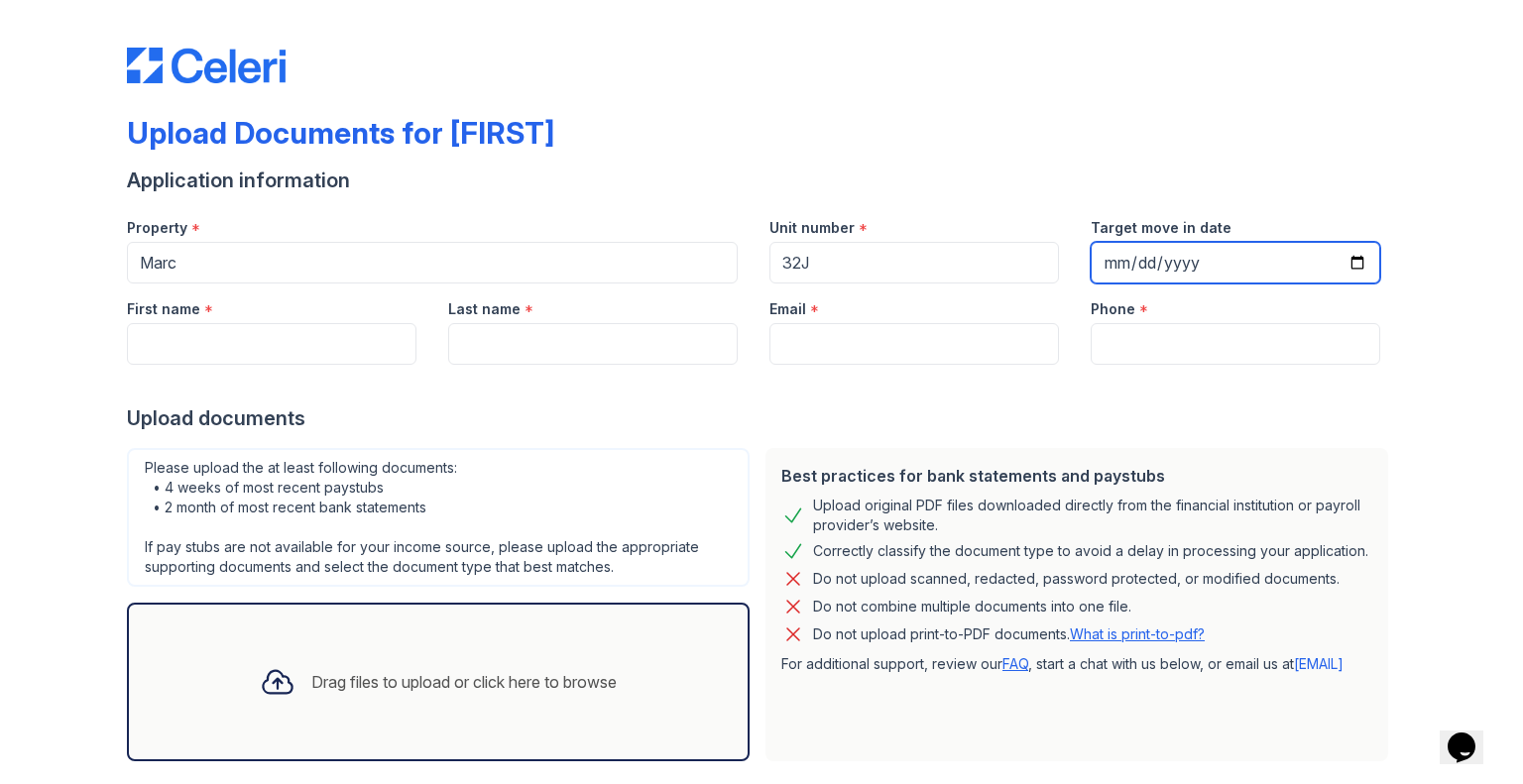 click on "Target move in date" at bounding box center (1235, 263) 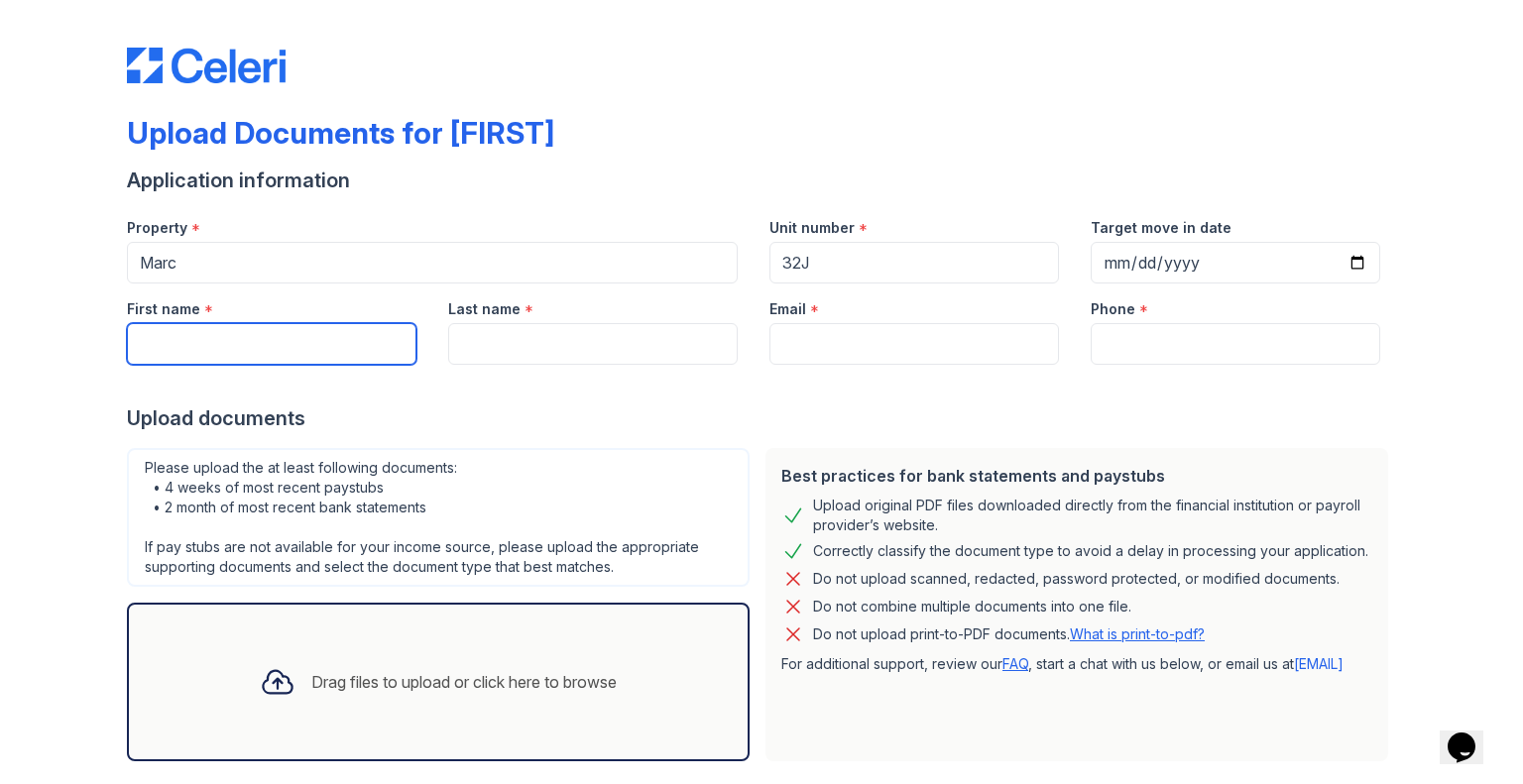 click on "First name" at bounding box center (272, 344) 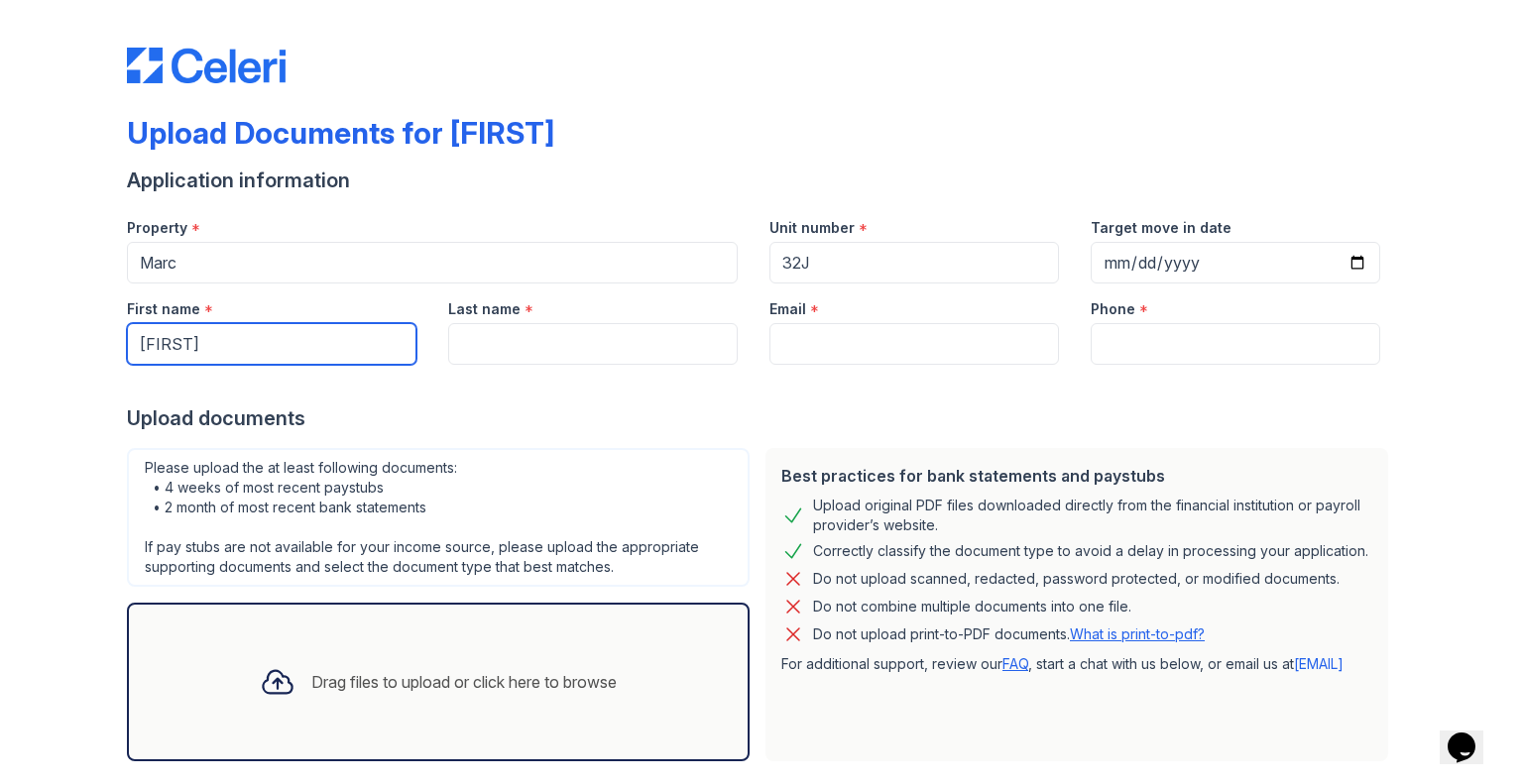 type on "[FIRST]" 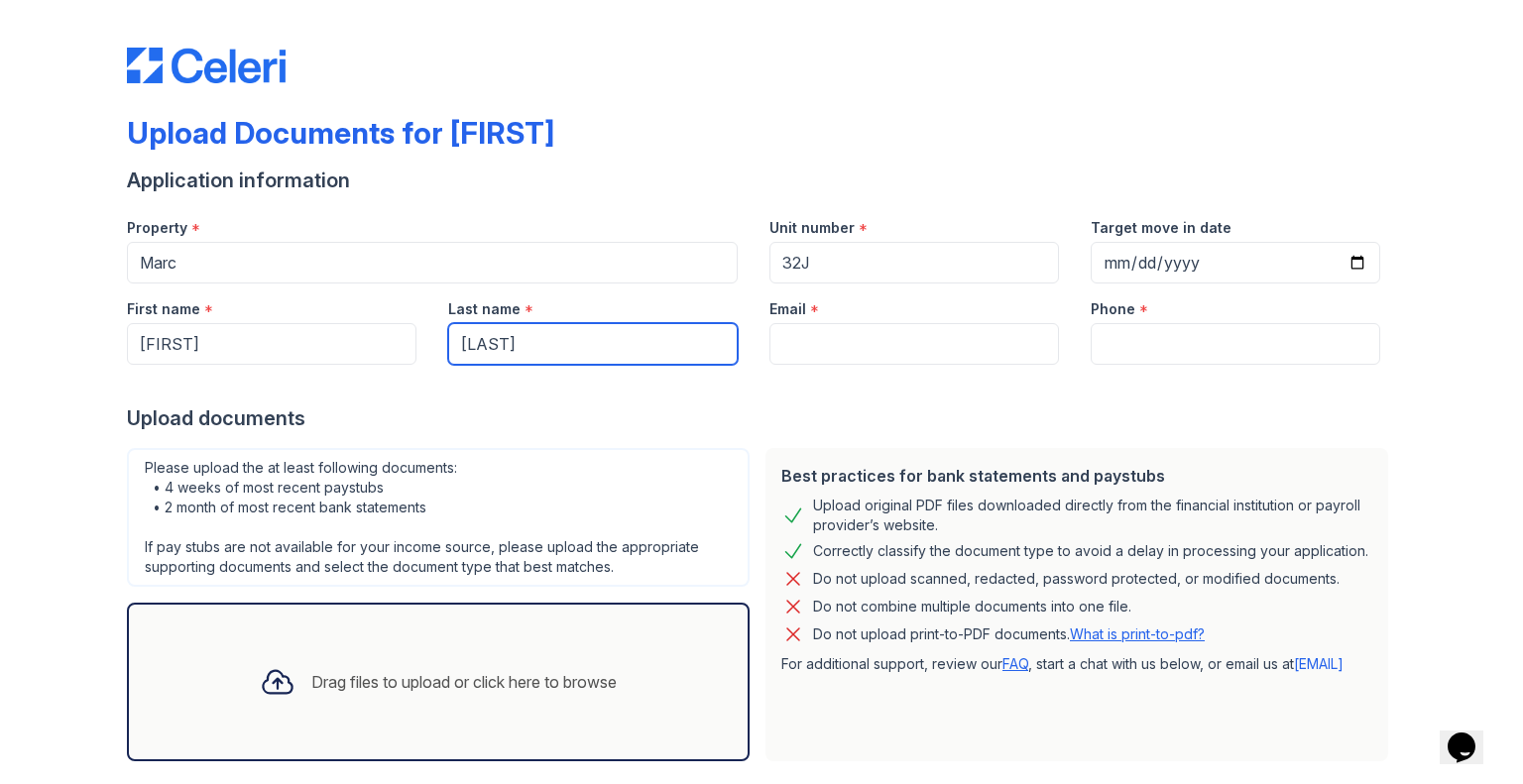 type on "[LAST]" 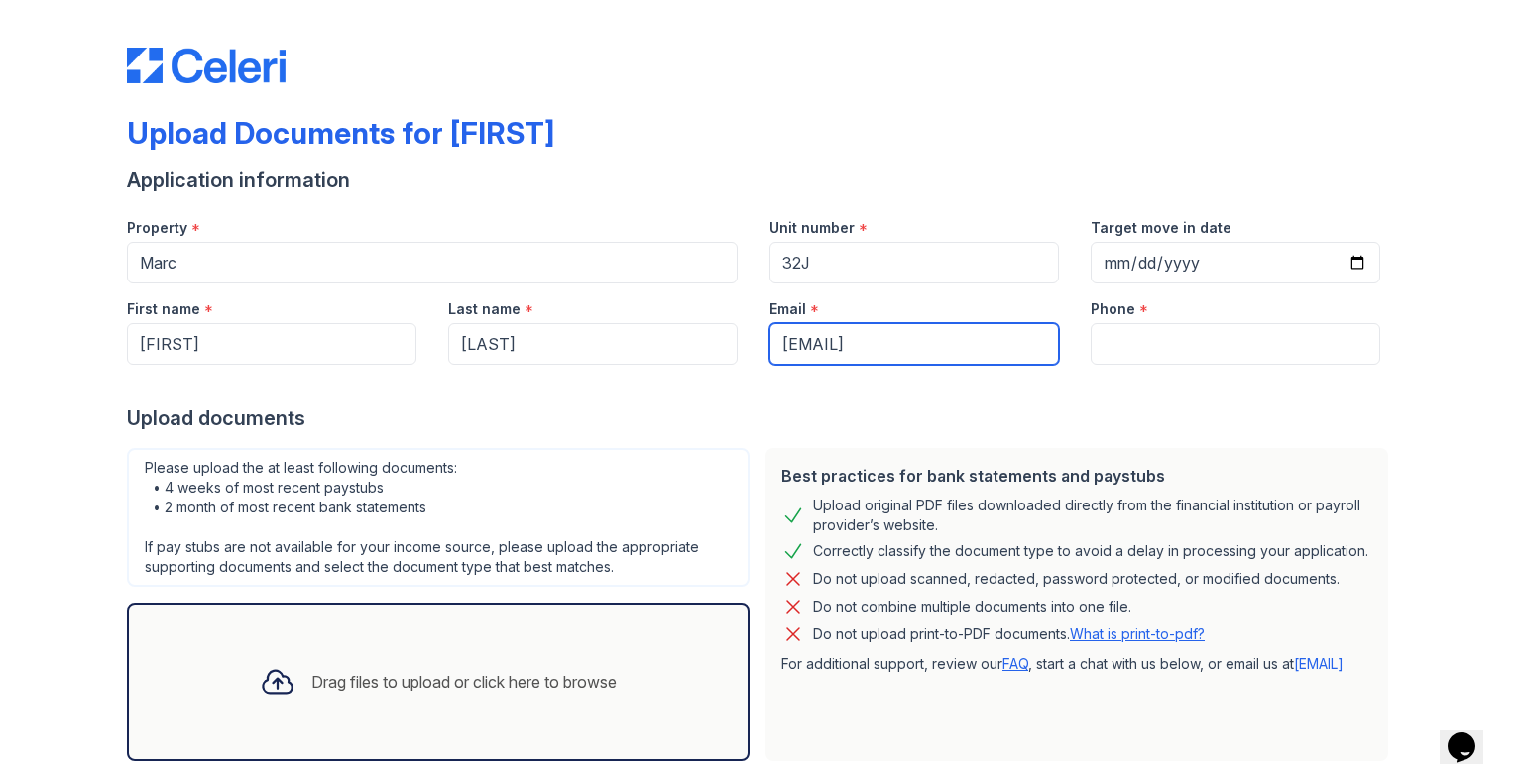 type on "[EMAIL]" 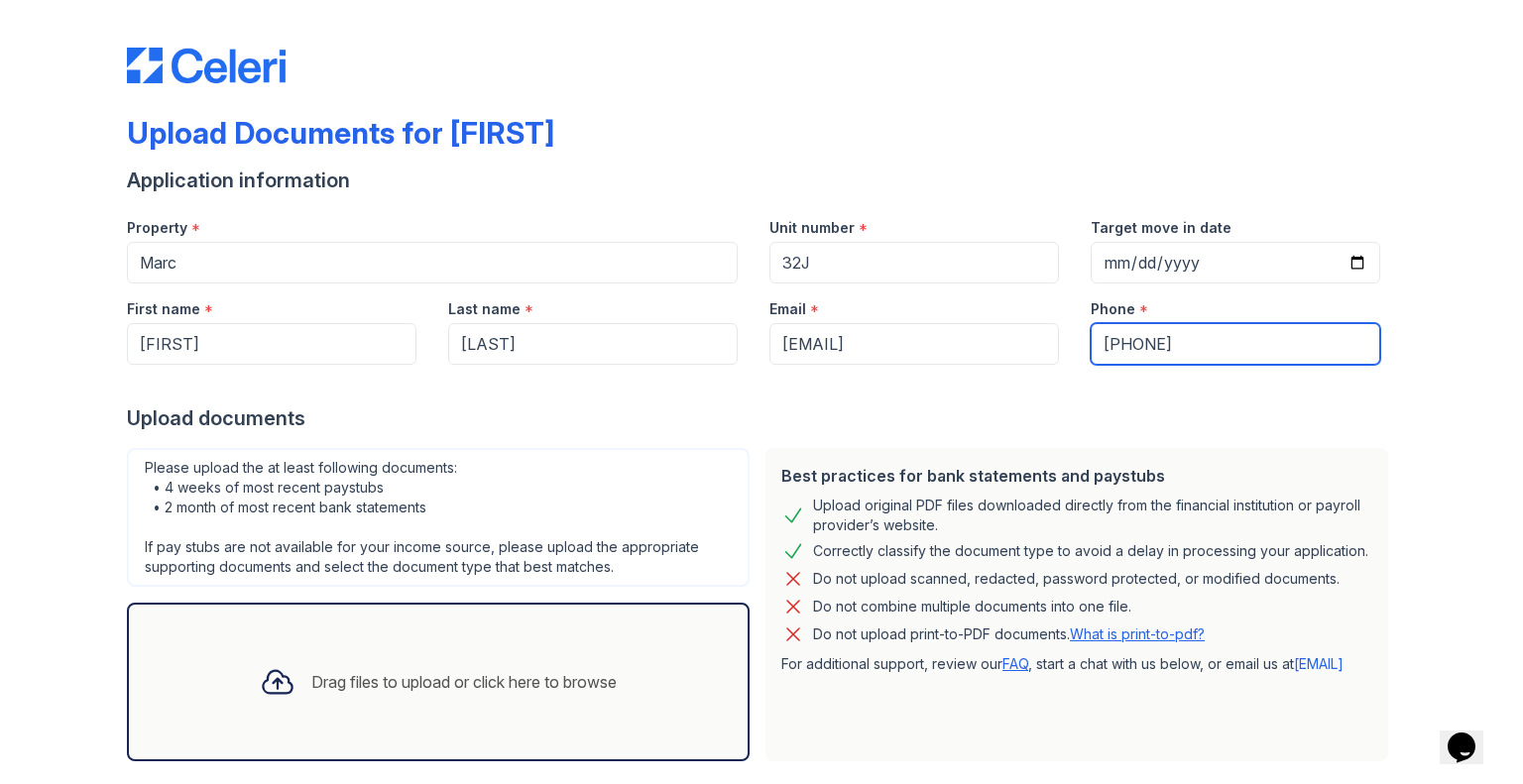 scroll, scrollTop: 98, scrollLeft: 0, axis: vertical 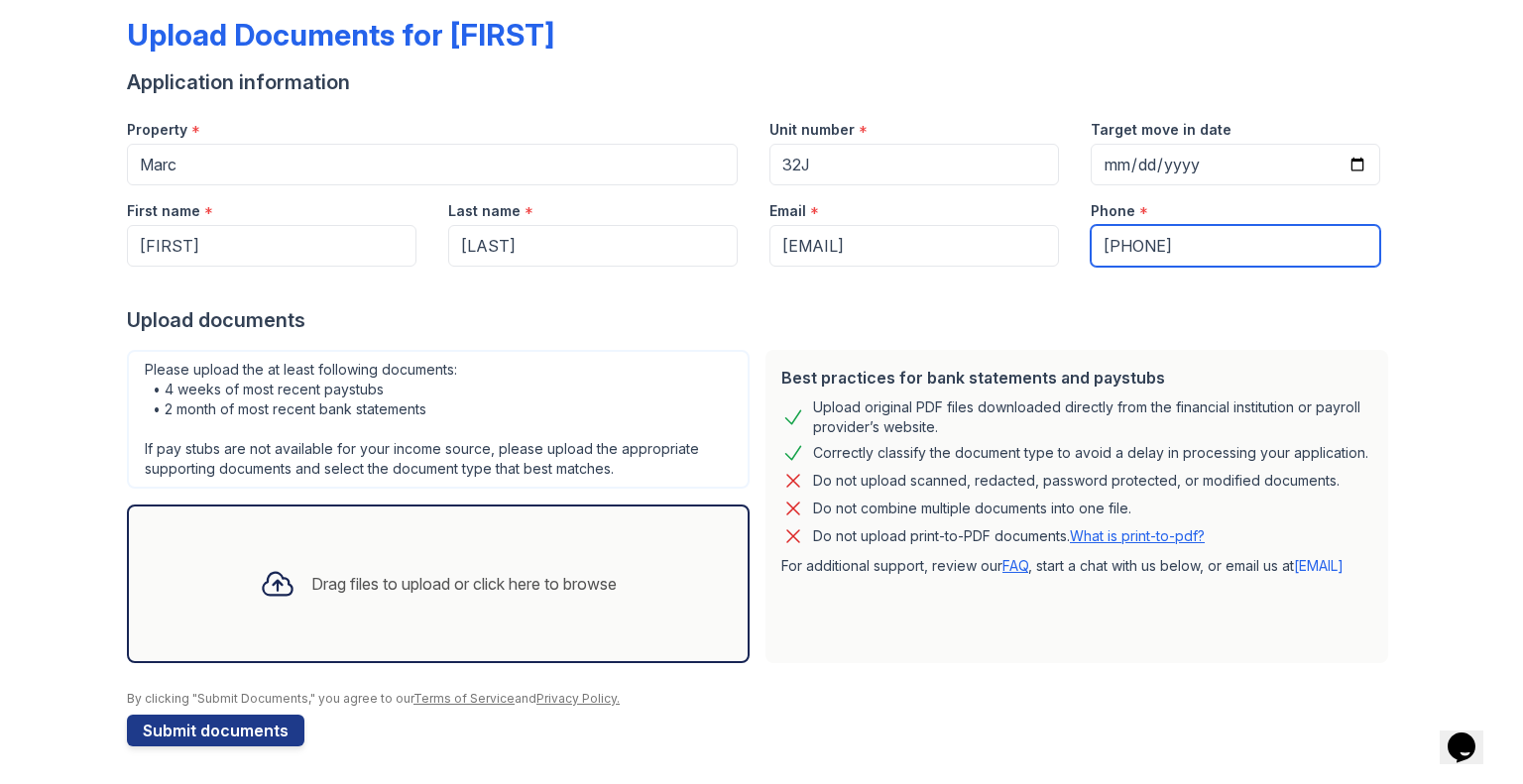 type on "[PHONE]" 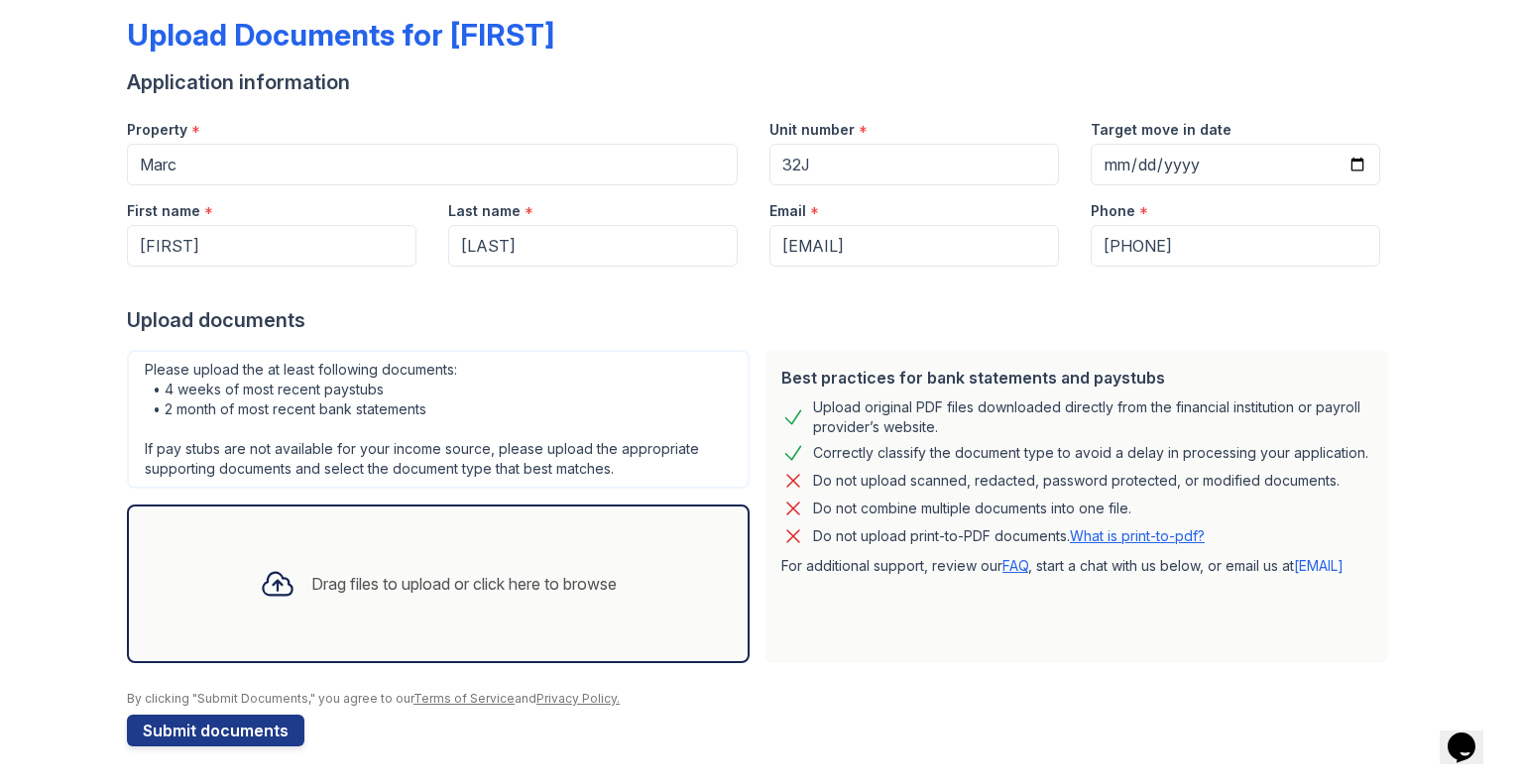 click on "Drag files to upload or click here to browse" at bounding box center [438, 584] 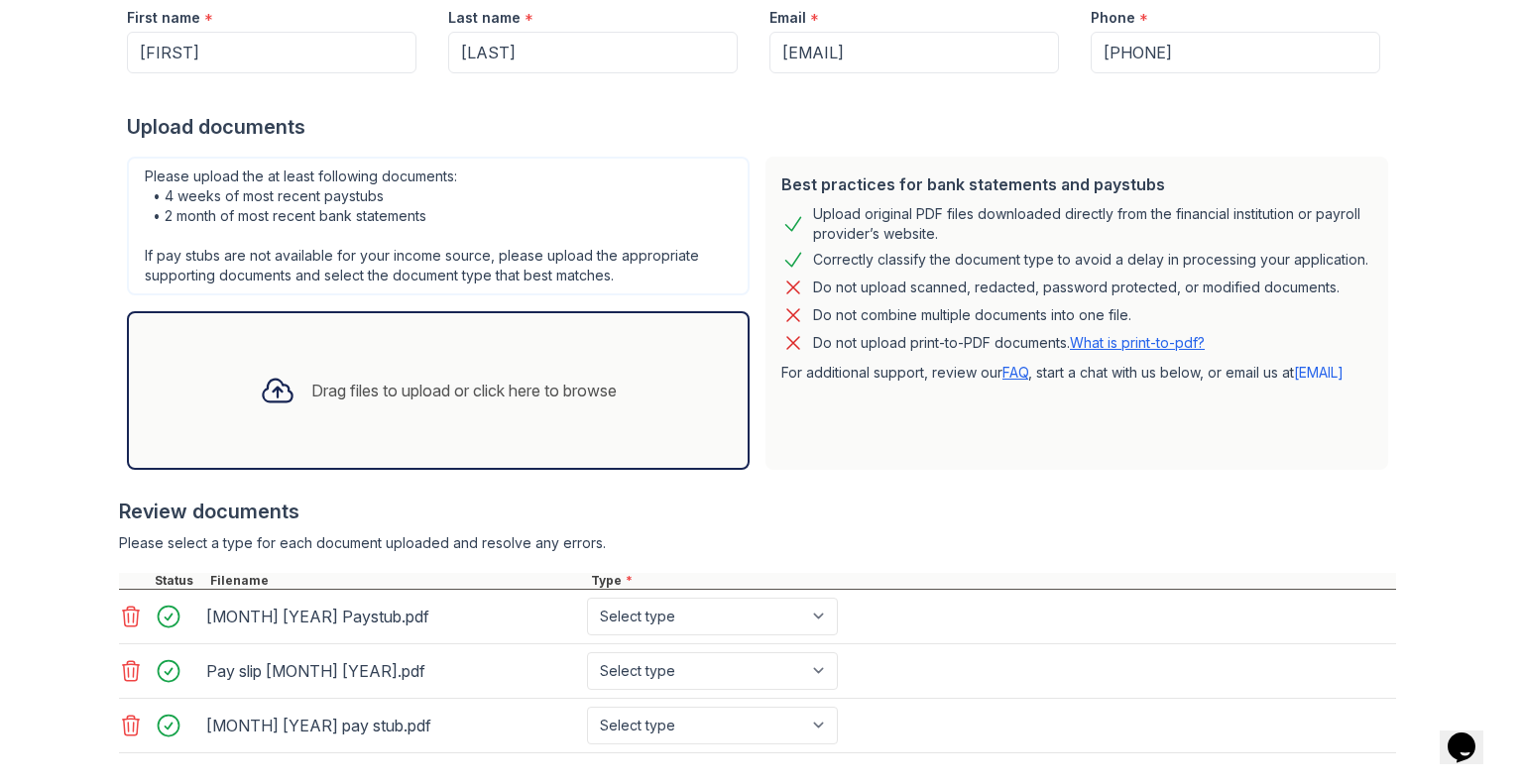 scroll, scrollTop: 392, scrollLeft: 0, axis: vertical 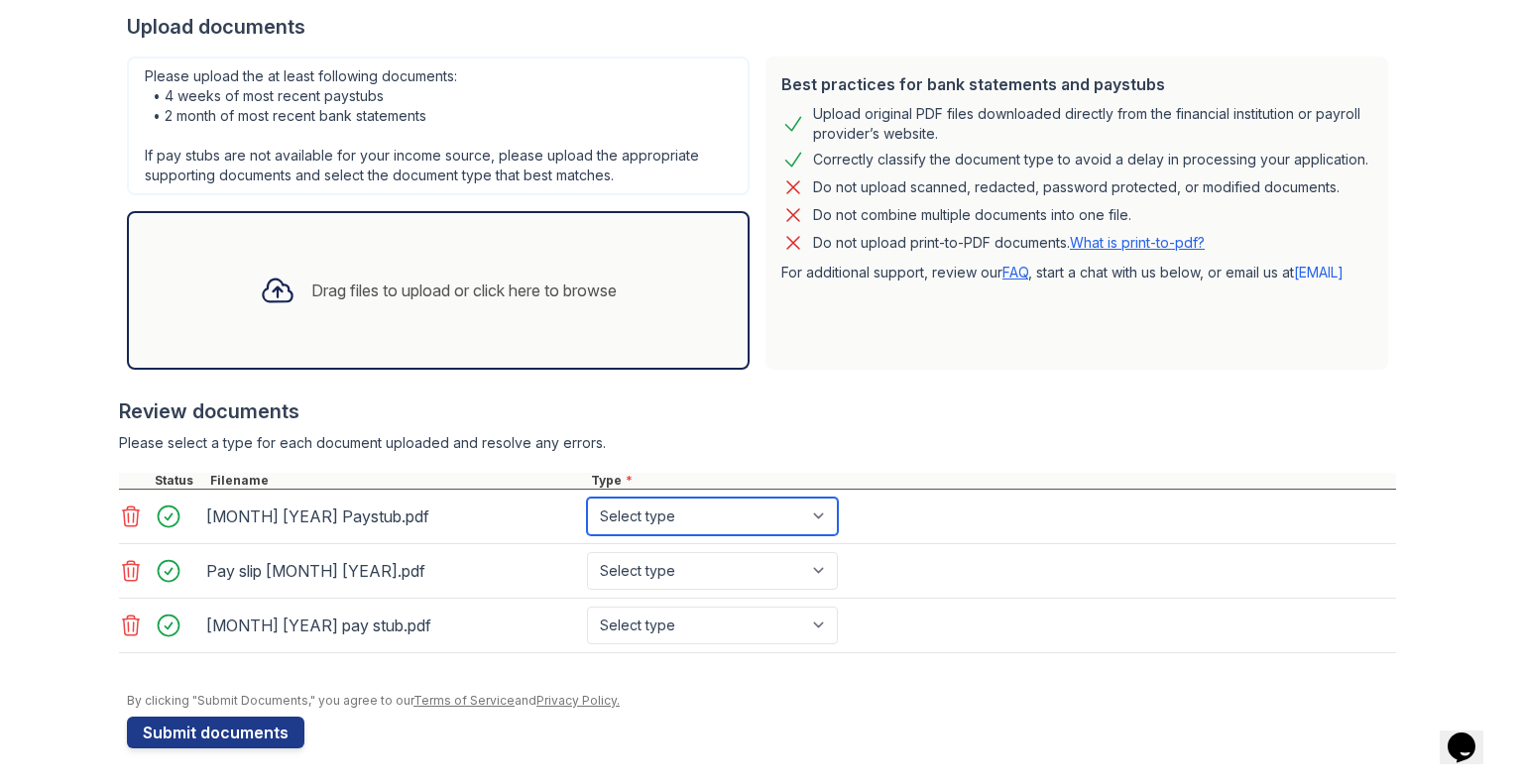 click on "Select type
Paystub
Bank Statement
Offer Letter
Tax Documents
Benefit Award Letter
Investment Account Statement
Other" at bounding box center [712, 516] 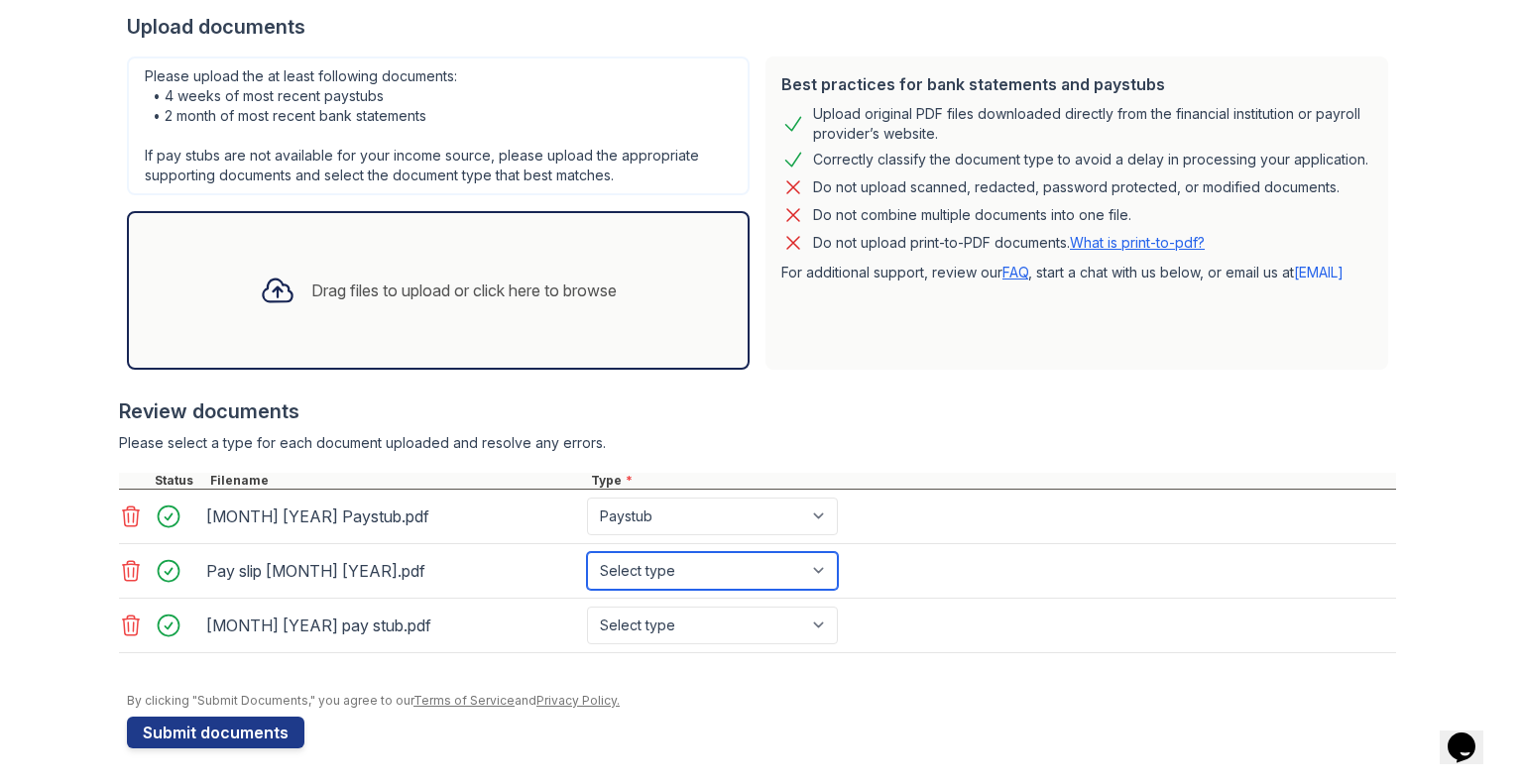 click on "Select type
Paystub
Bank Statement
Offer Letter
Tax Documents
Benefit Award Letter
Investment Account Statement
Other" at bounding box center (712, 571) 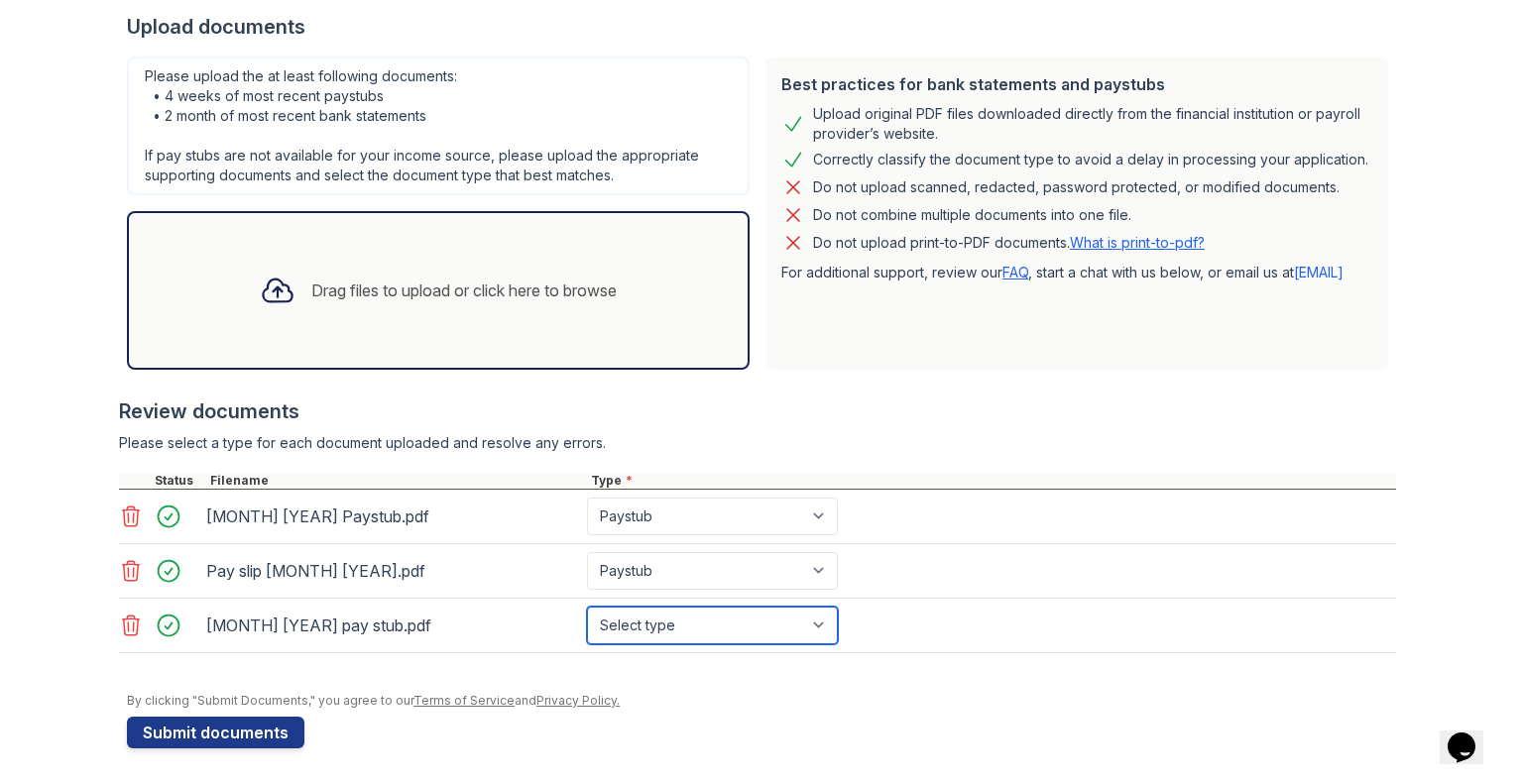 click on "Select type
Paystub
Bank Statement
Offer Letter
Tax Documents
Benefit Award Letter
Investment Account Statement
Other" at bounding box center (712, 625) 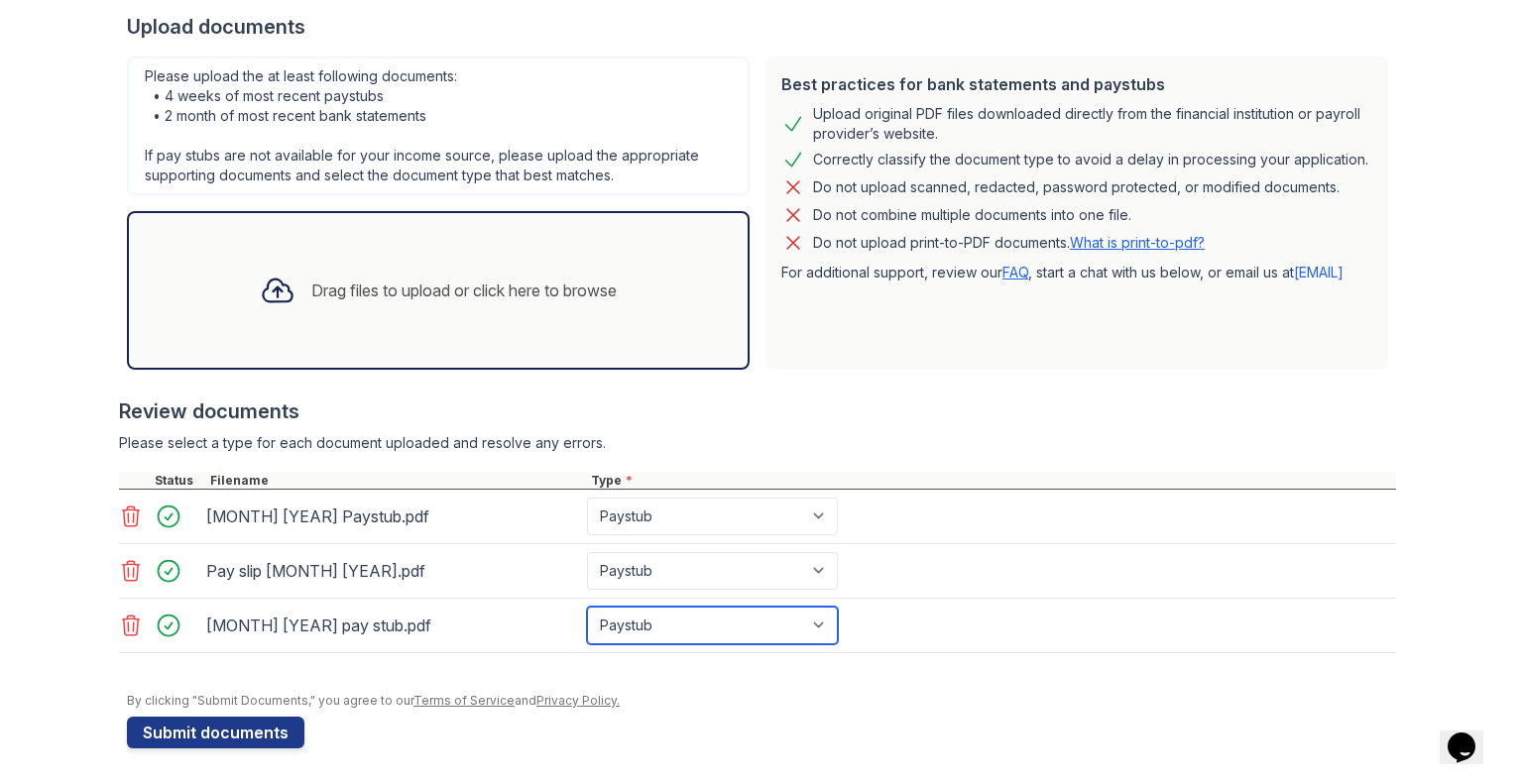 click on "Select type
Paystub
Bank Statement
Offer Letter
Tax Documents
Benefit Award Letter
Investment Account Statement
Other" at bounding box center [712, 625] 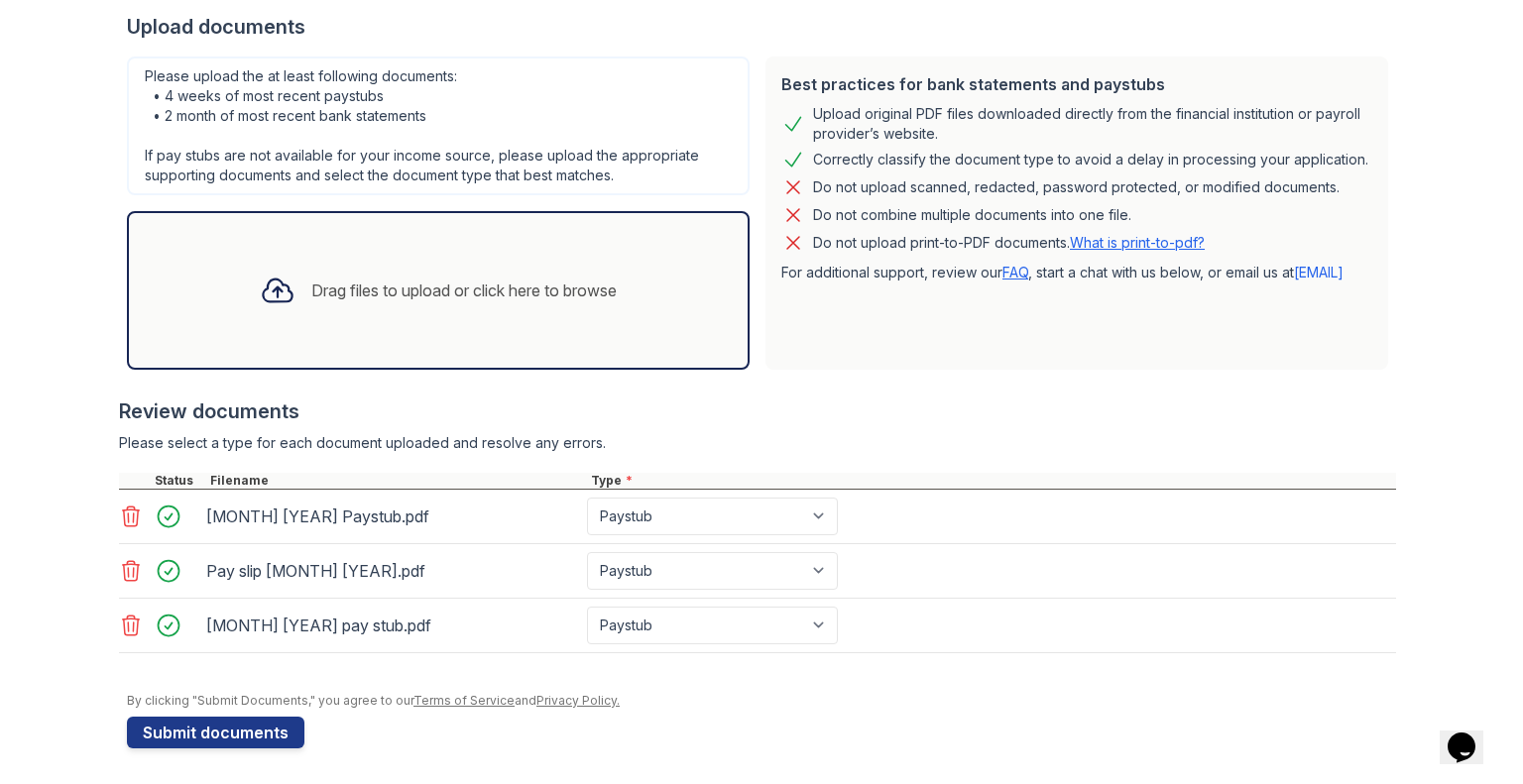 click on "Drag files to upload or click here to browse" at bounding box center (438, 290) 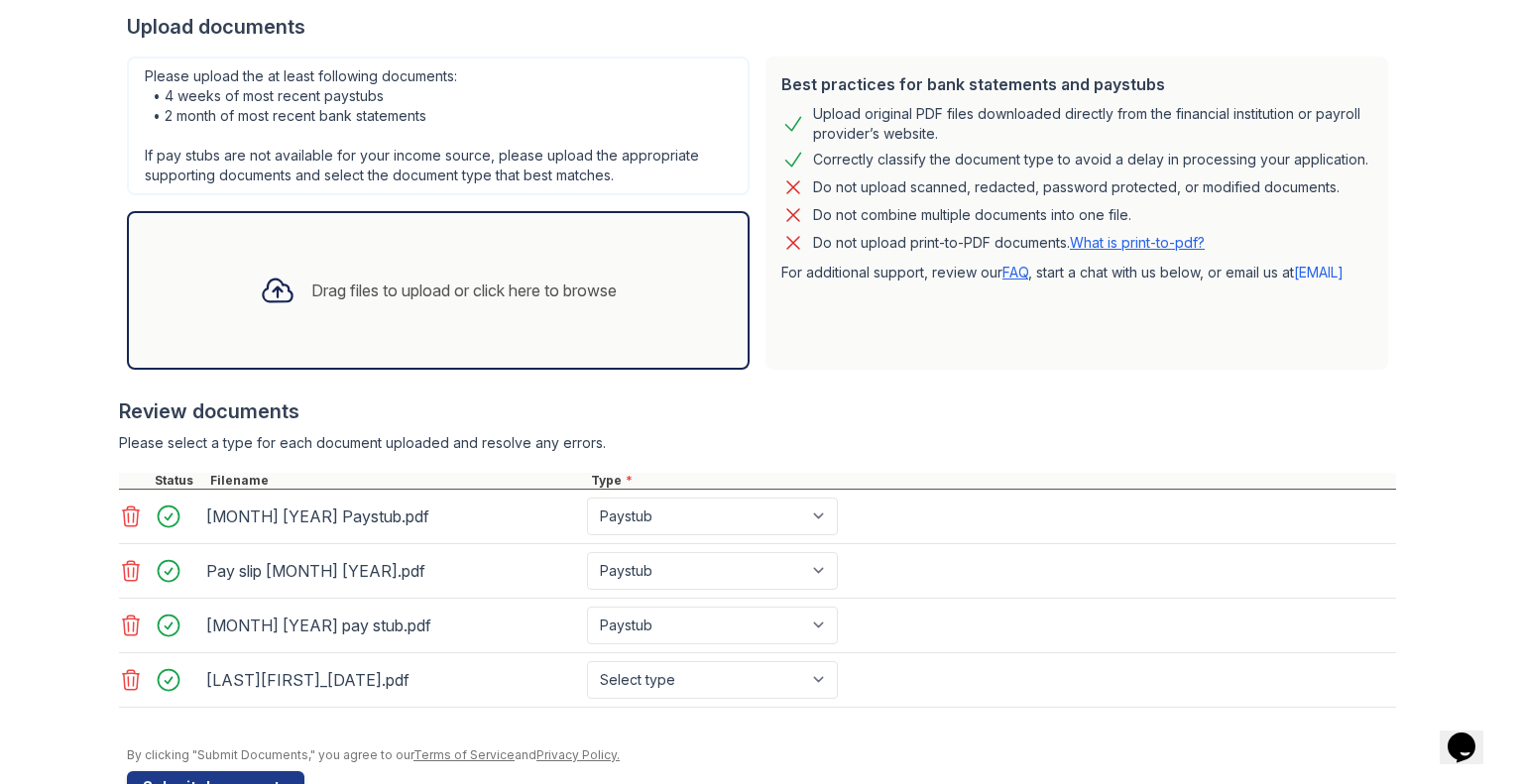 click on "[LAST][FIRST]_[DATE].pdf
Select type
Paystub
Bank Statement
Offer Letter
Tax Documents
Benefit Award Letter
Investment Account Statement
Other" at bounding box center (758, 680) 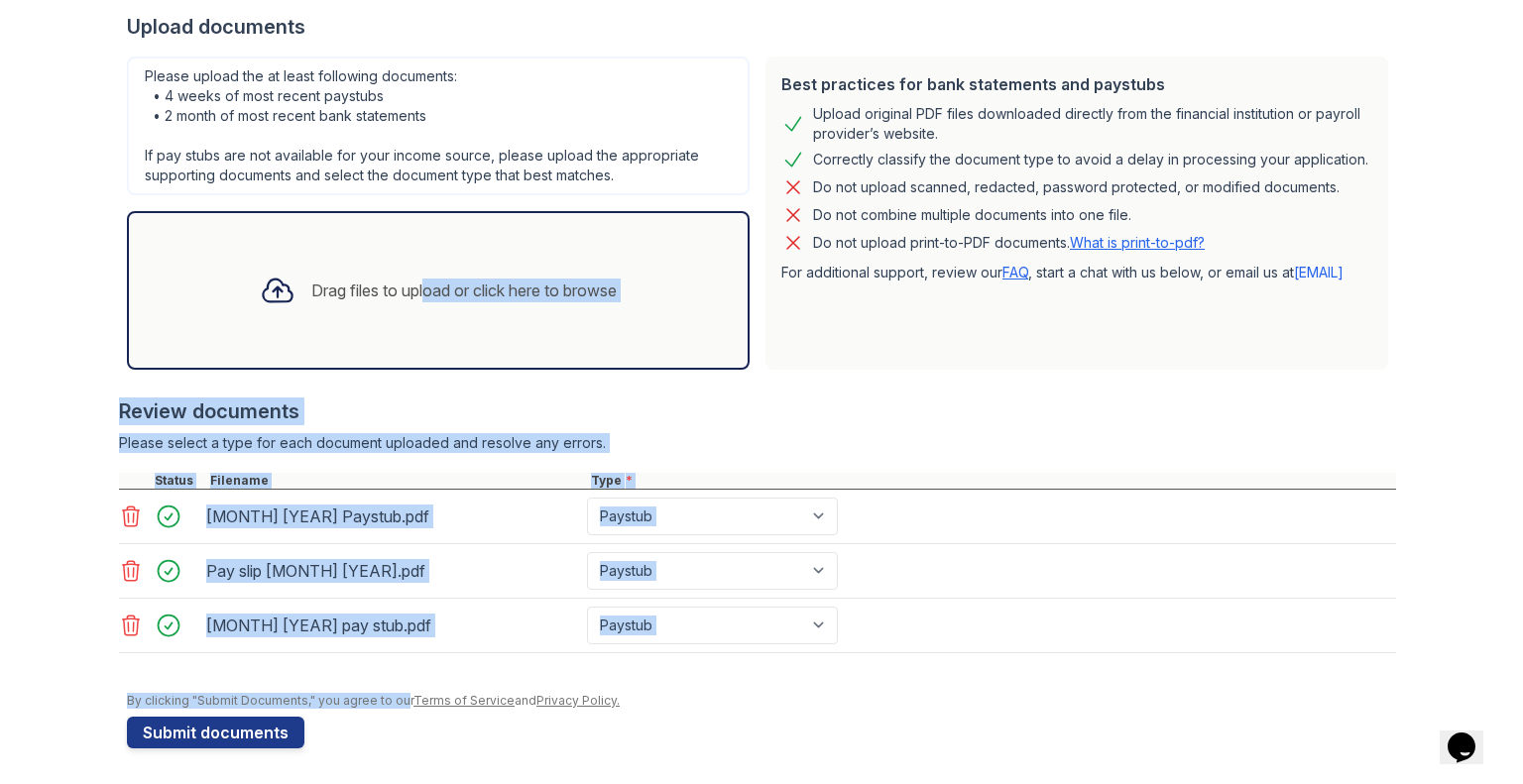 click on "Application information
Property
*
[FIRST]
Unit number
*
32J
Target move in date
[DATE]
First name
*
[FIRST]
Last name
*
[LAST]
Email
*
[EMAIL]
Phone
*
[PHONE]
Upload documents
Best practices for bank statements and paystubs
Upload original PDF files downloaded directly from the financial institution or payroll provider’s website.
Correctly classify the document type to avoid a delay in processing your application.
Do not upload scanned, redacted, password protected, or modified documents.
Do not combine multiple documents into one file.
Do not upload print-to-PDF documents.
What is print-to-pdf?
For additional support, review our
FAQ ,
start a chat with us below, or email us at
[EMAIL]" at bounding box center (762, 262) 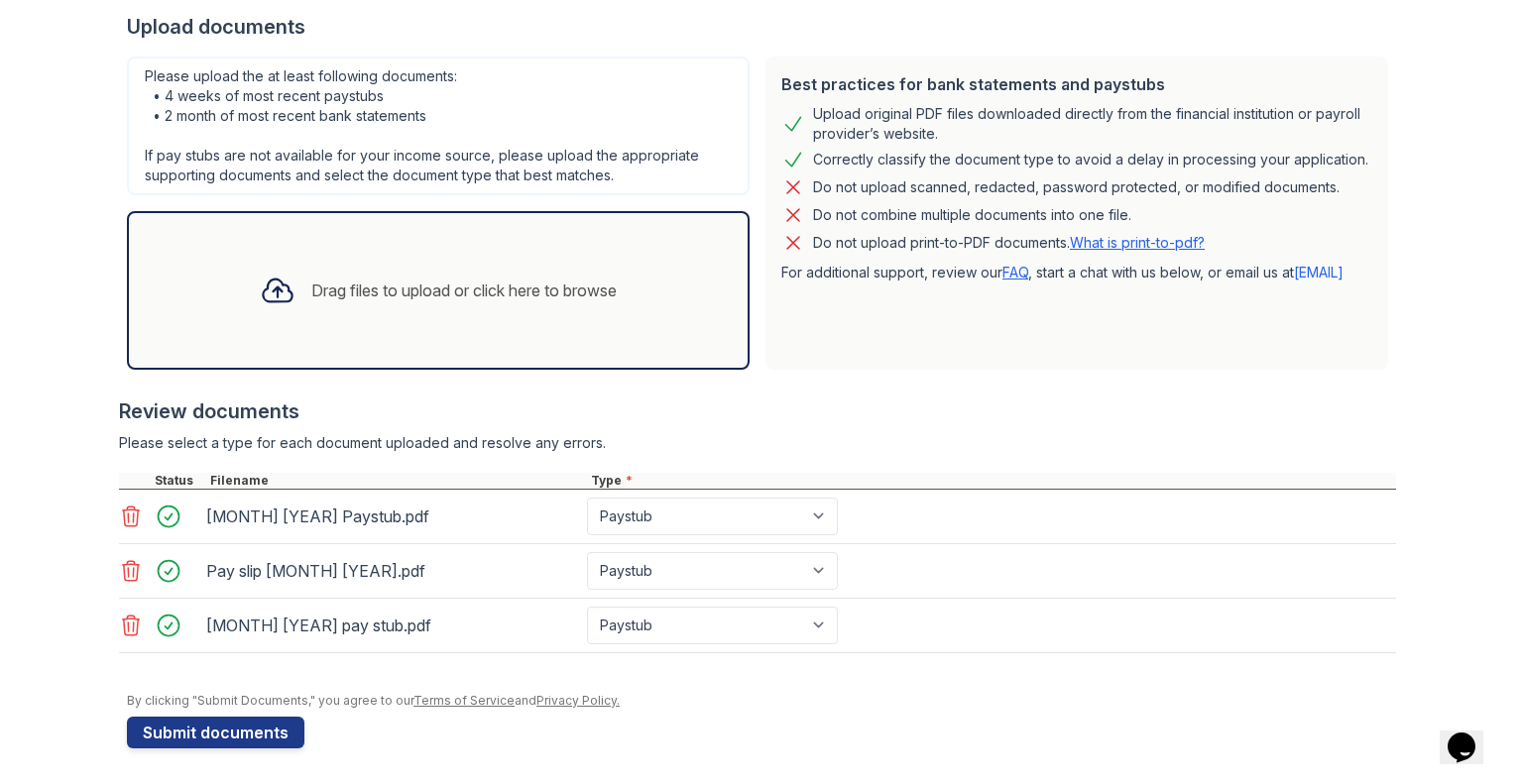 click on "Drag files to upload or click here to browse" at bounding box center [438, 290] 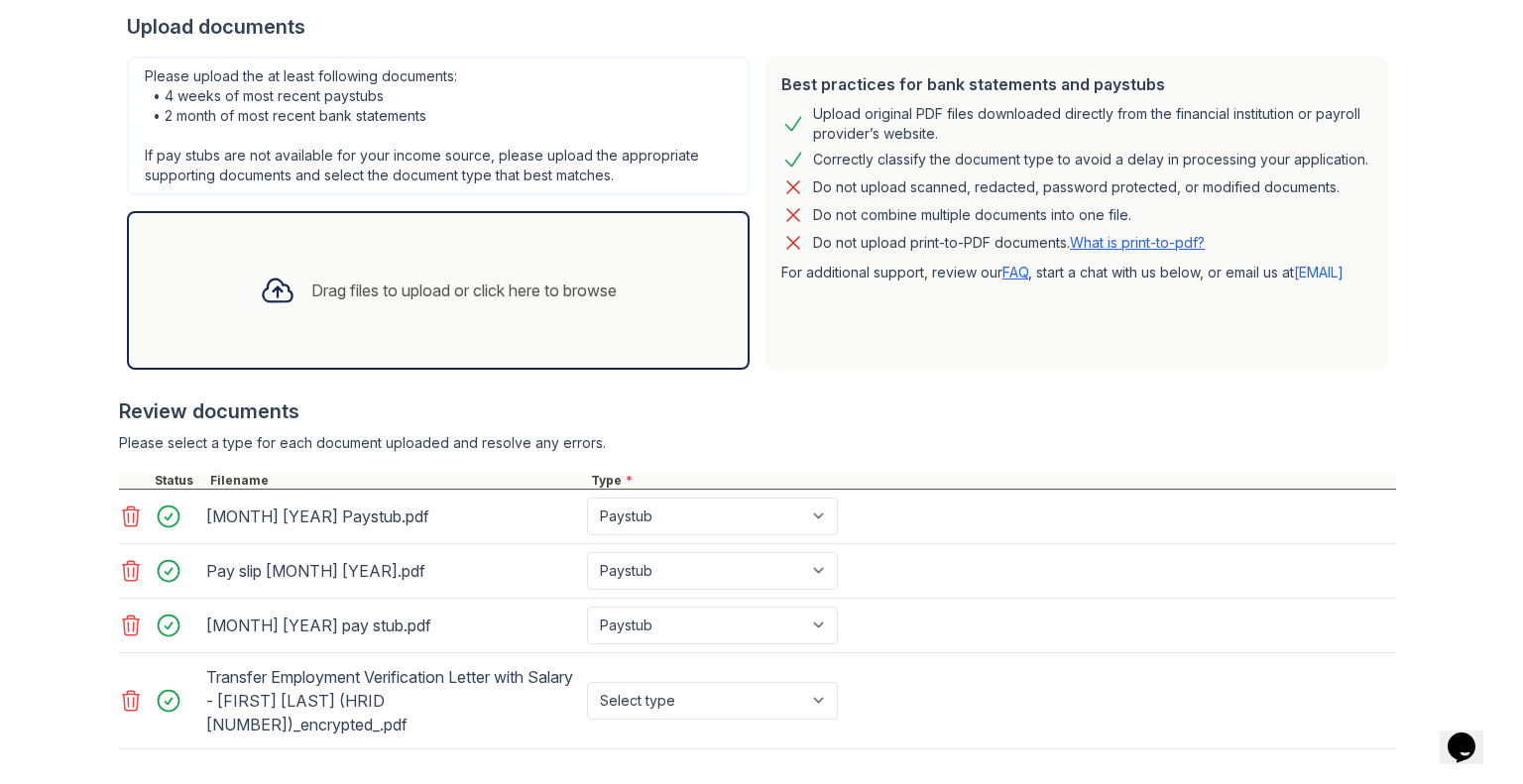 scroll, scrollTop: 488, scrollLeft: 0, axis: vertical 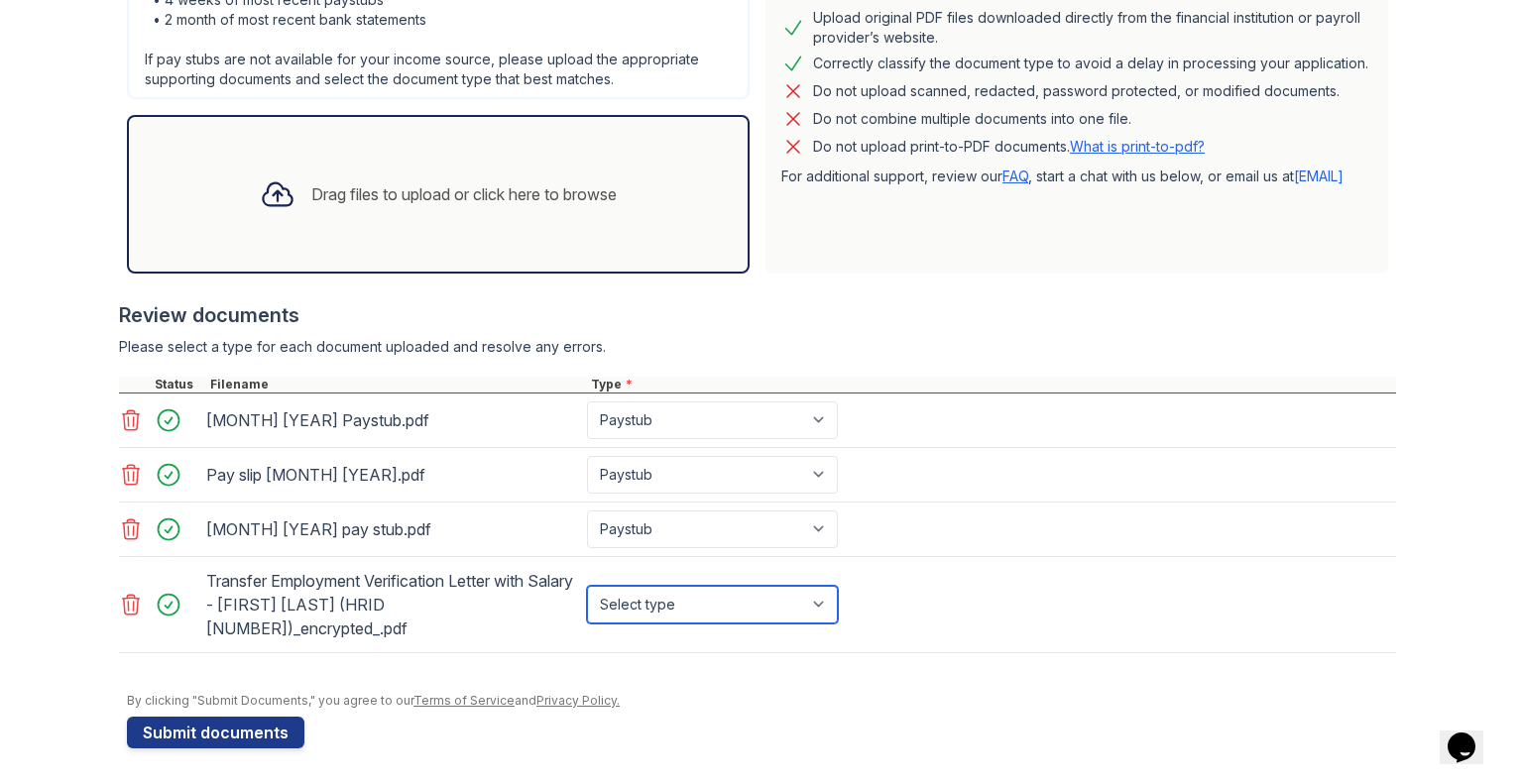 click on "Select type
Paystub
Bank Statement
Offer Letter
Tax Documents
Benefit Award Letter
Investment Account Statement
Other" at bounding box center (712, 605) 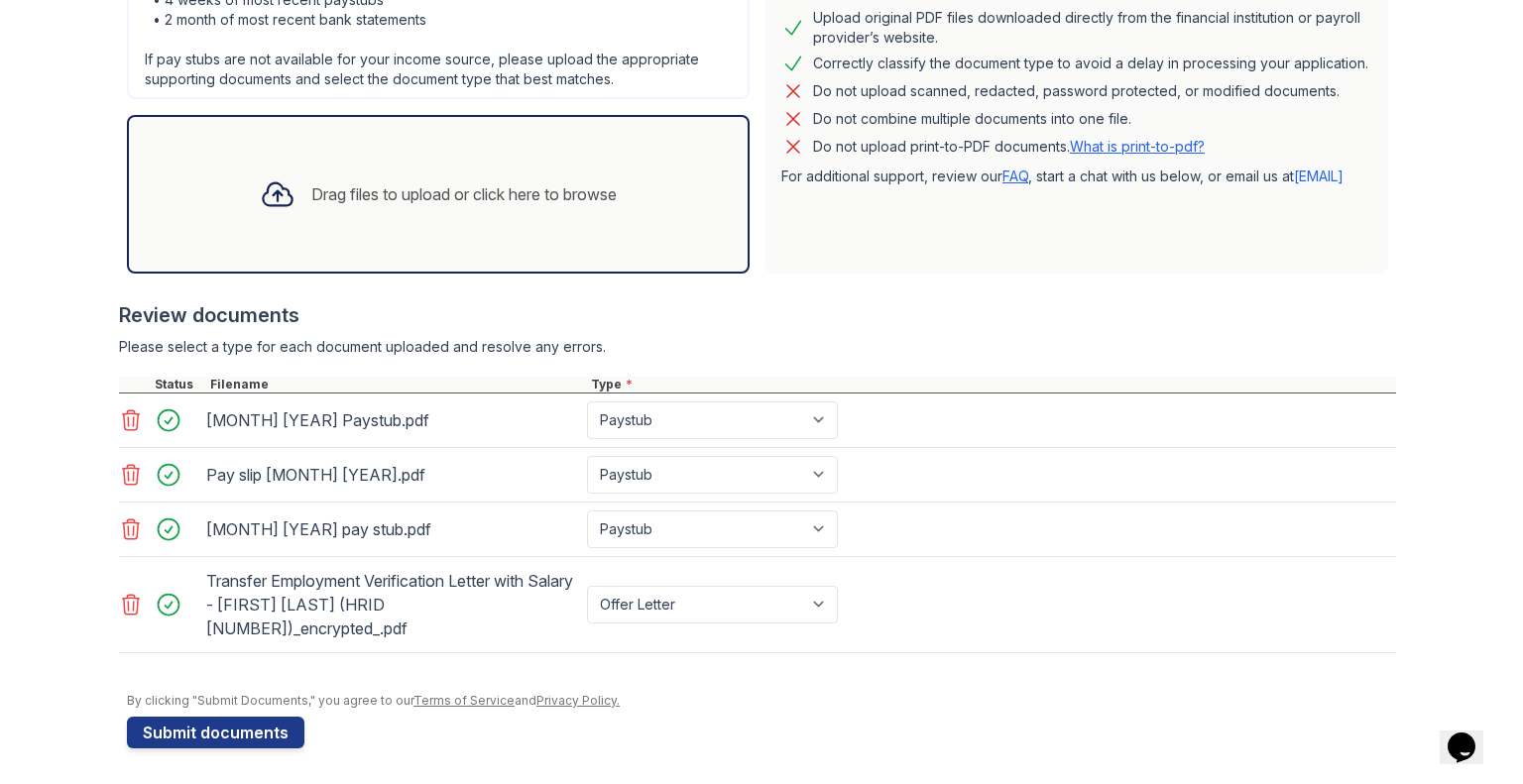 click on "Drag files to upload or click here to browse" at bounding box center (438, 194) 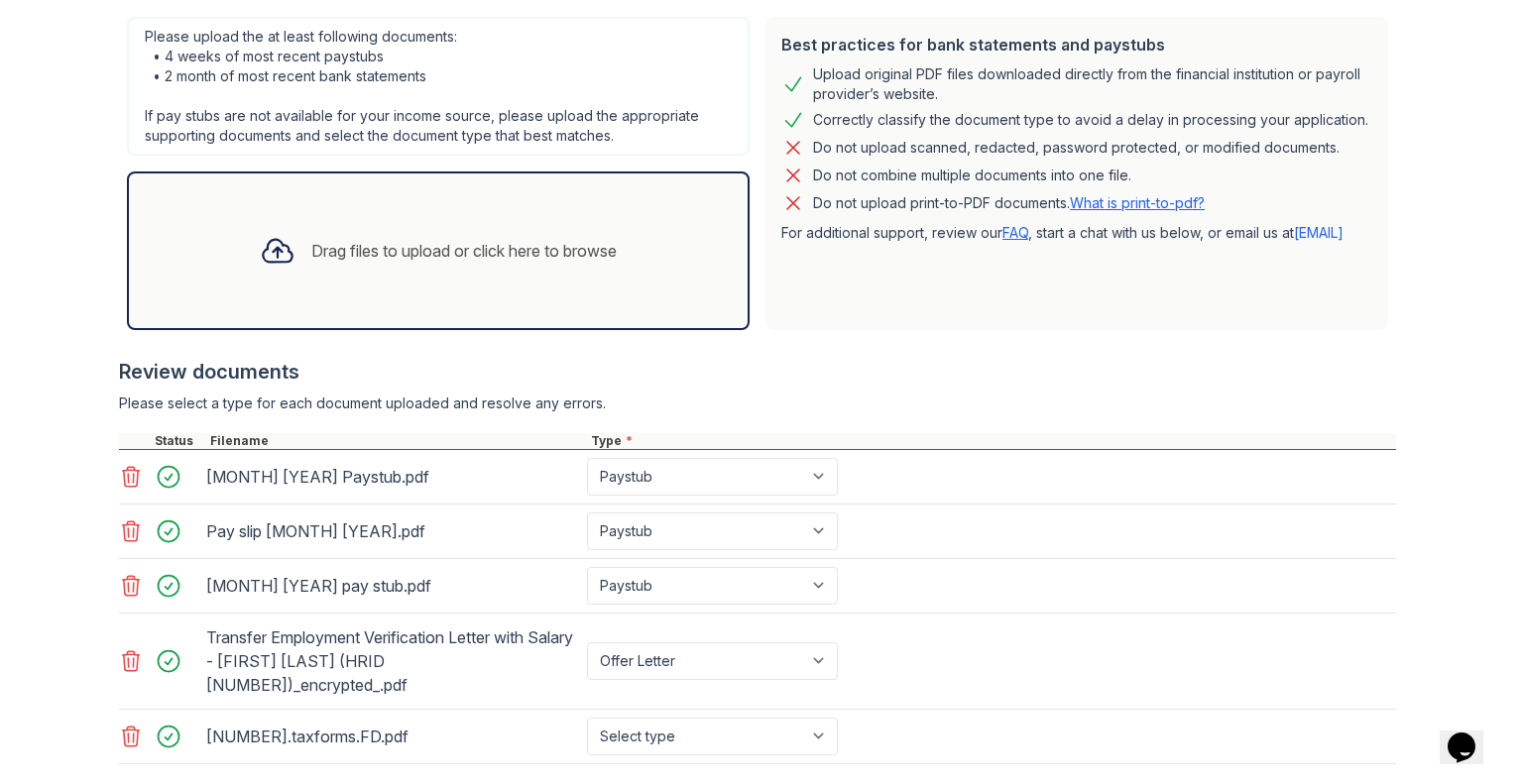 scroll, scrollTop: 541, scrollLeft: 0, axis: vertical 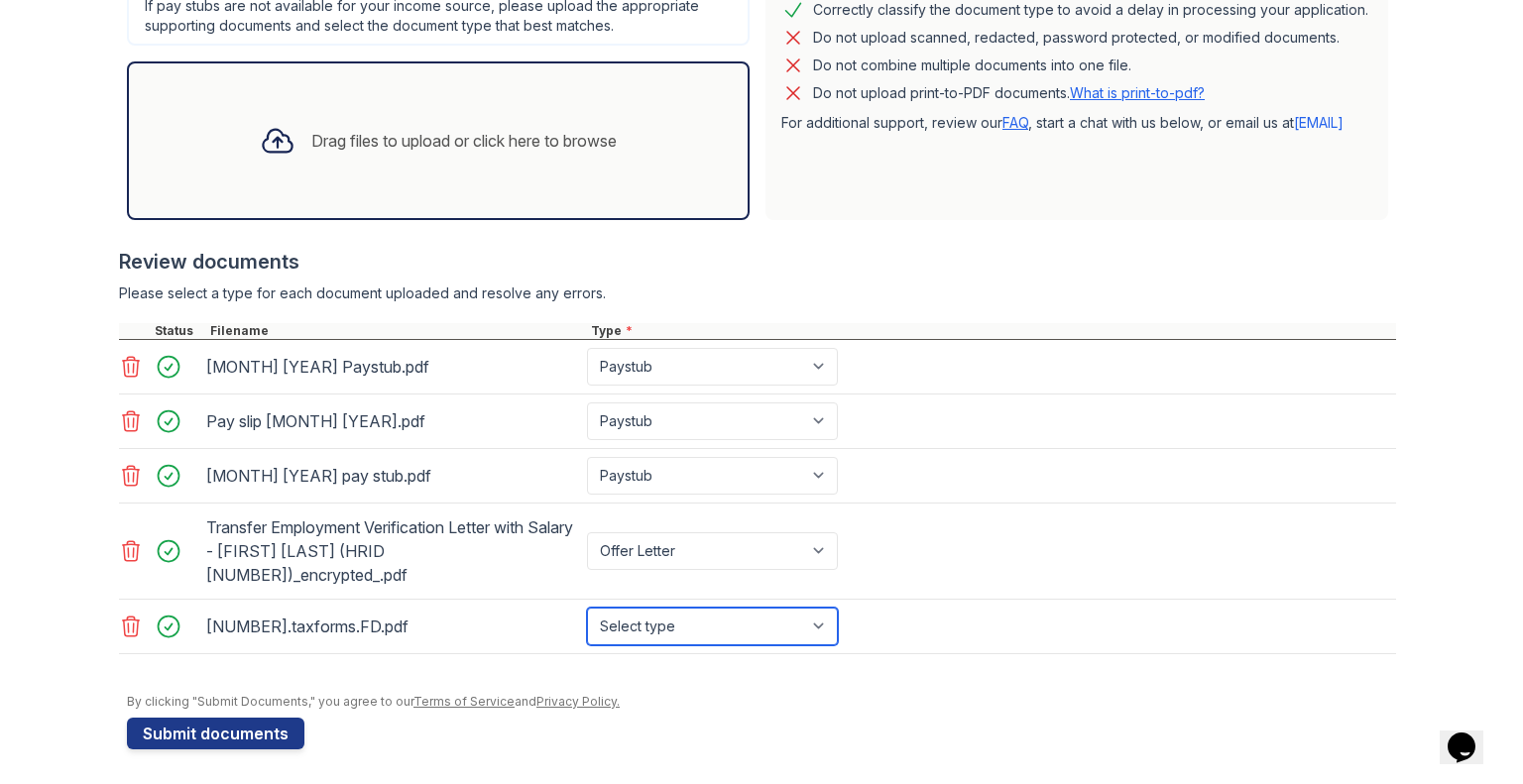 click on "Select type
Paystub
Bank Statement
Offer Letter
Tax Documents
Benefit Award Letter
Investment Account Statement
Other" at bounding box center (712, 626) 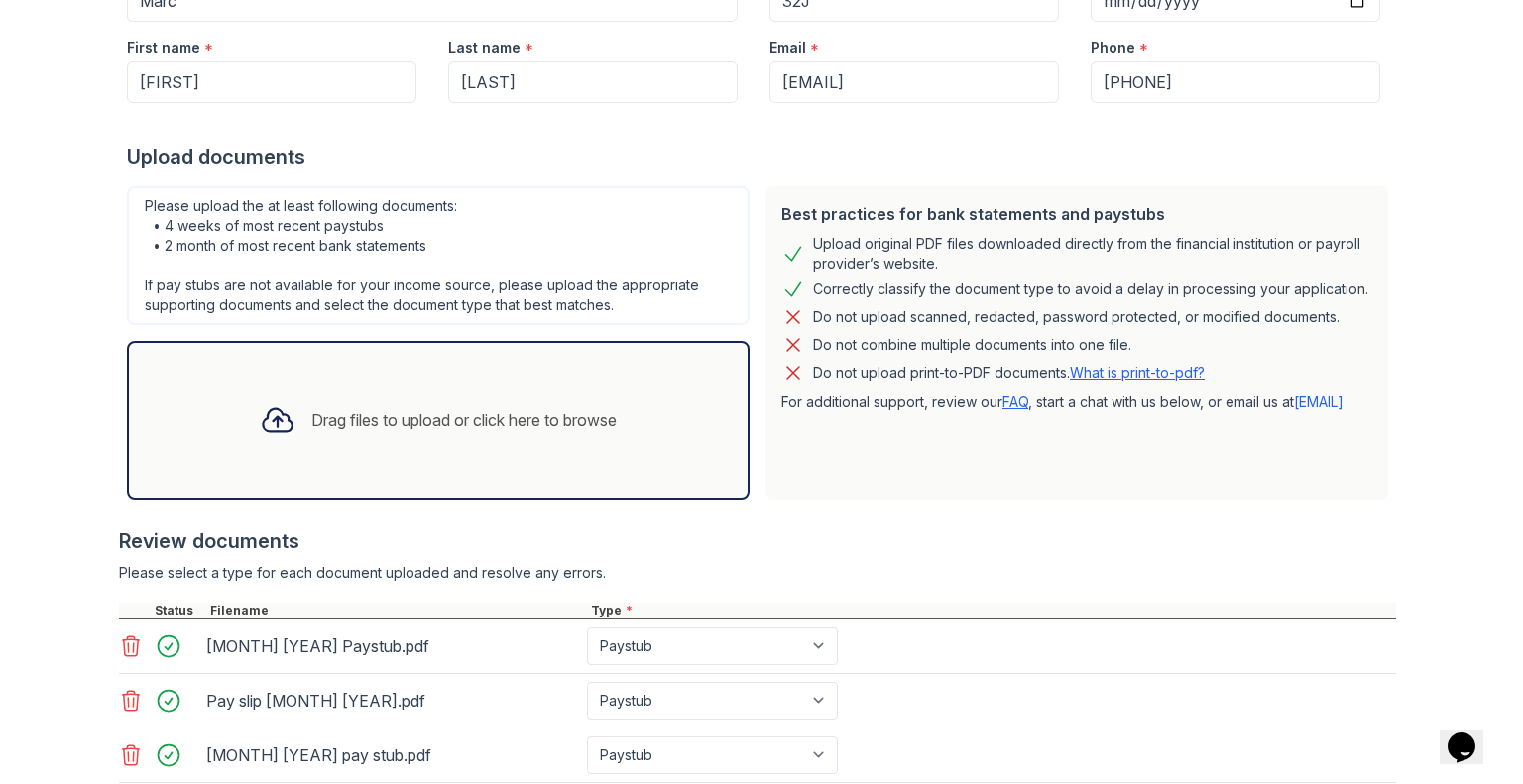 scroll, scrollTop: 261, scrollLeft: 0, axis: vertical 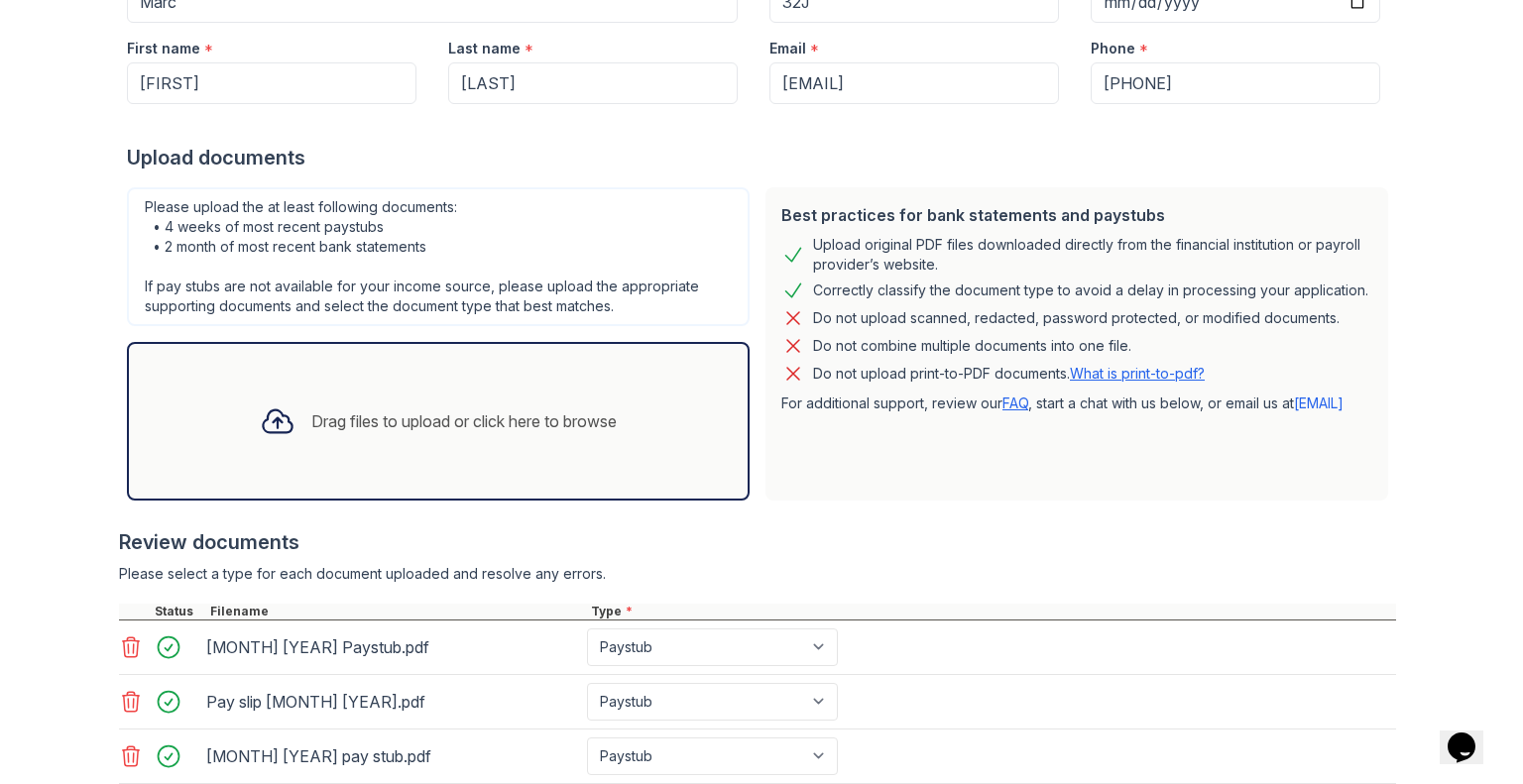 click on "Drag files to upload or click here to browse" at bounding box center (464, 421) 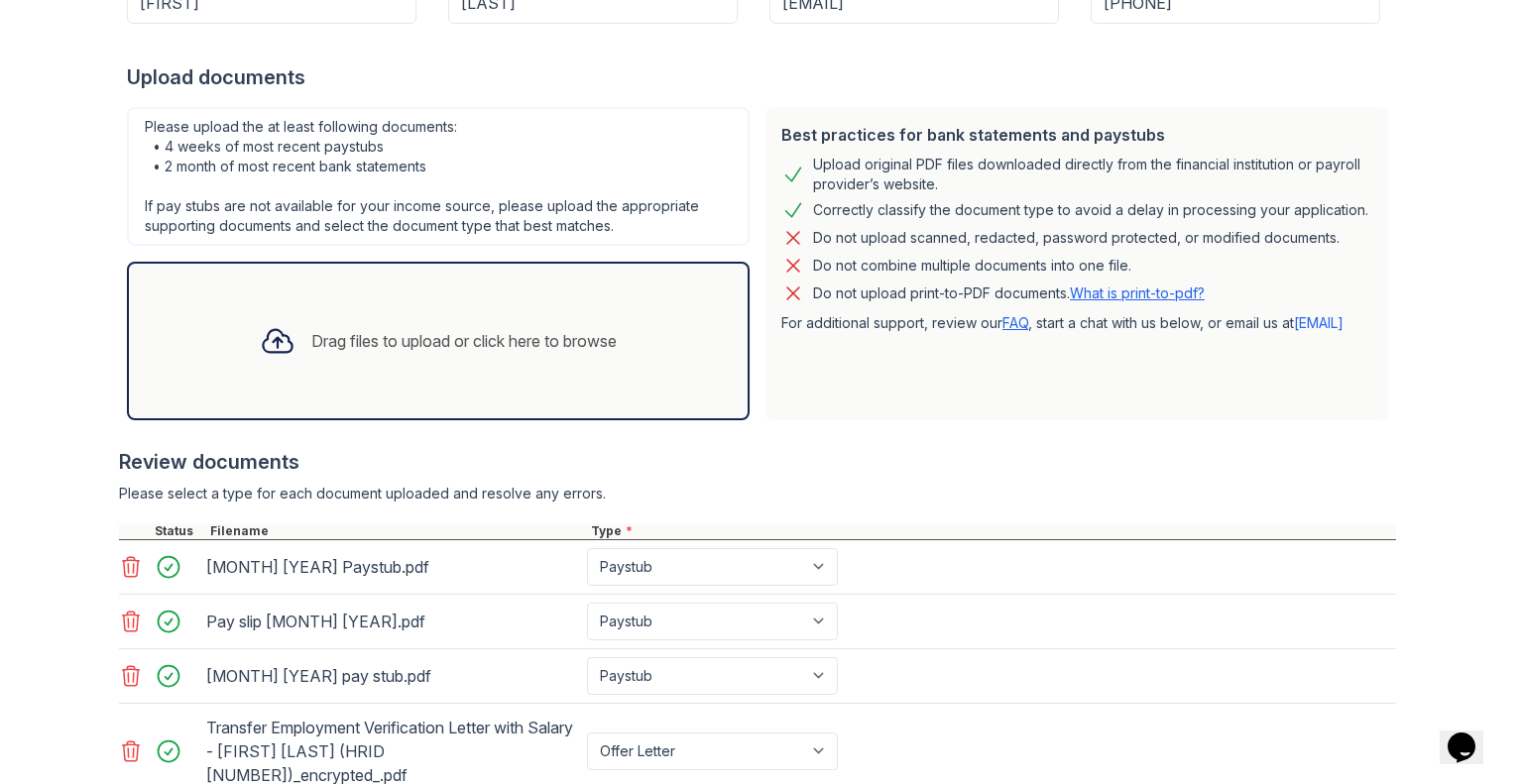 scroll, scrollTop: 595, scrollLeft: 0, axis: vertical 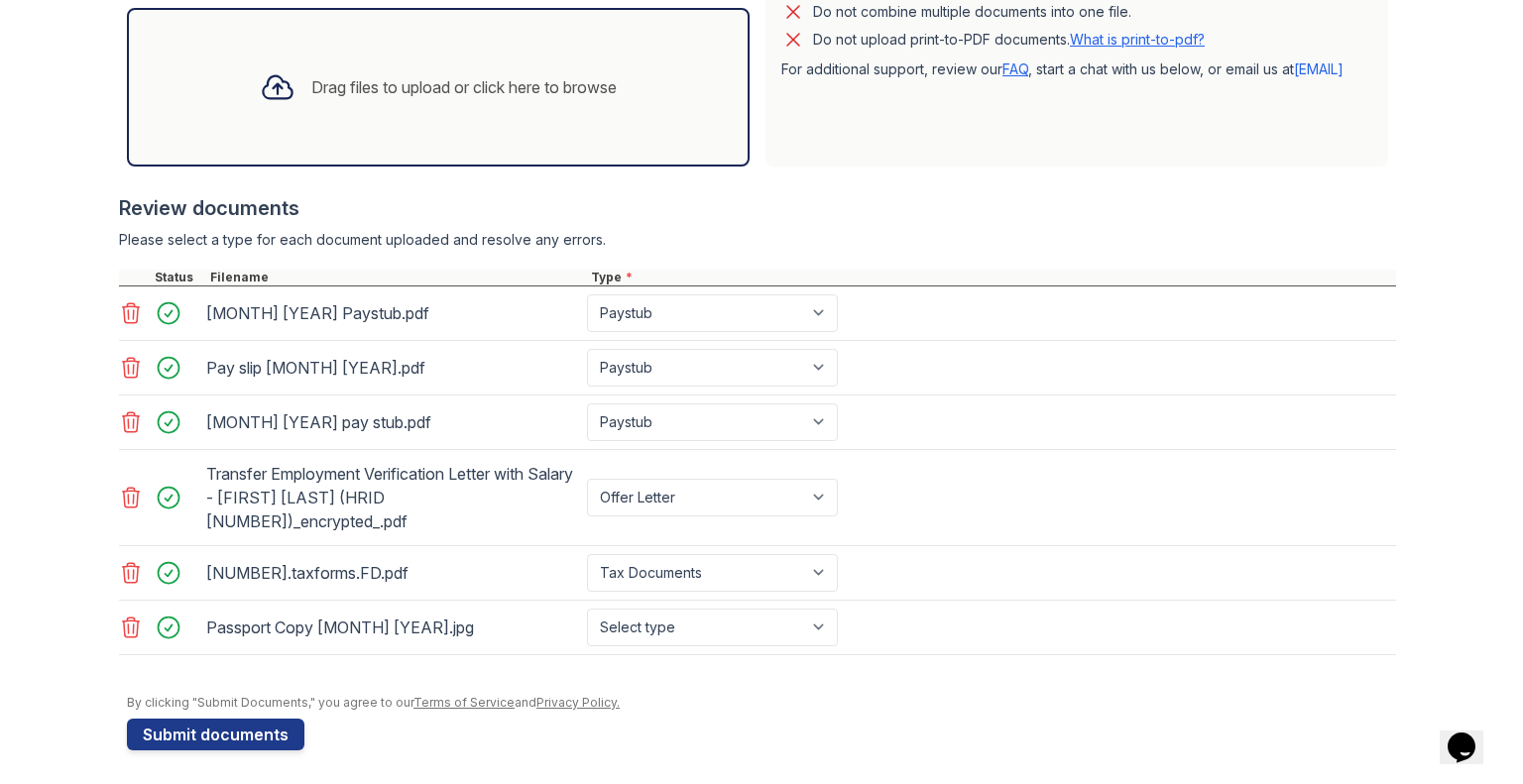 click on "Passport Copy [MONTH] [YEAR].jpg
Select type
Paystub
Bank Statement
Offer Letter
Tax Documents
Benefit Award Letter
Investment Account Statement
Other" at bounding box center (758, 627) 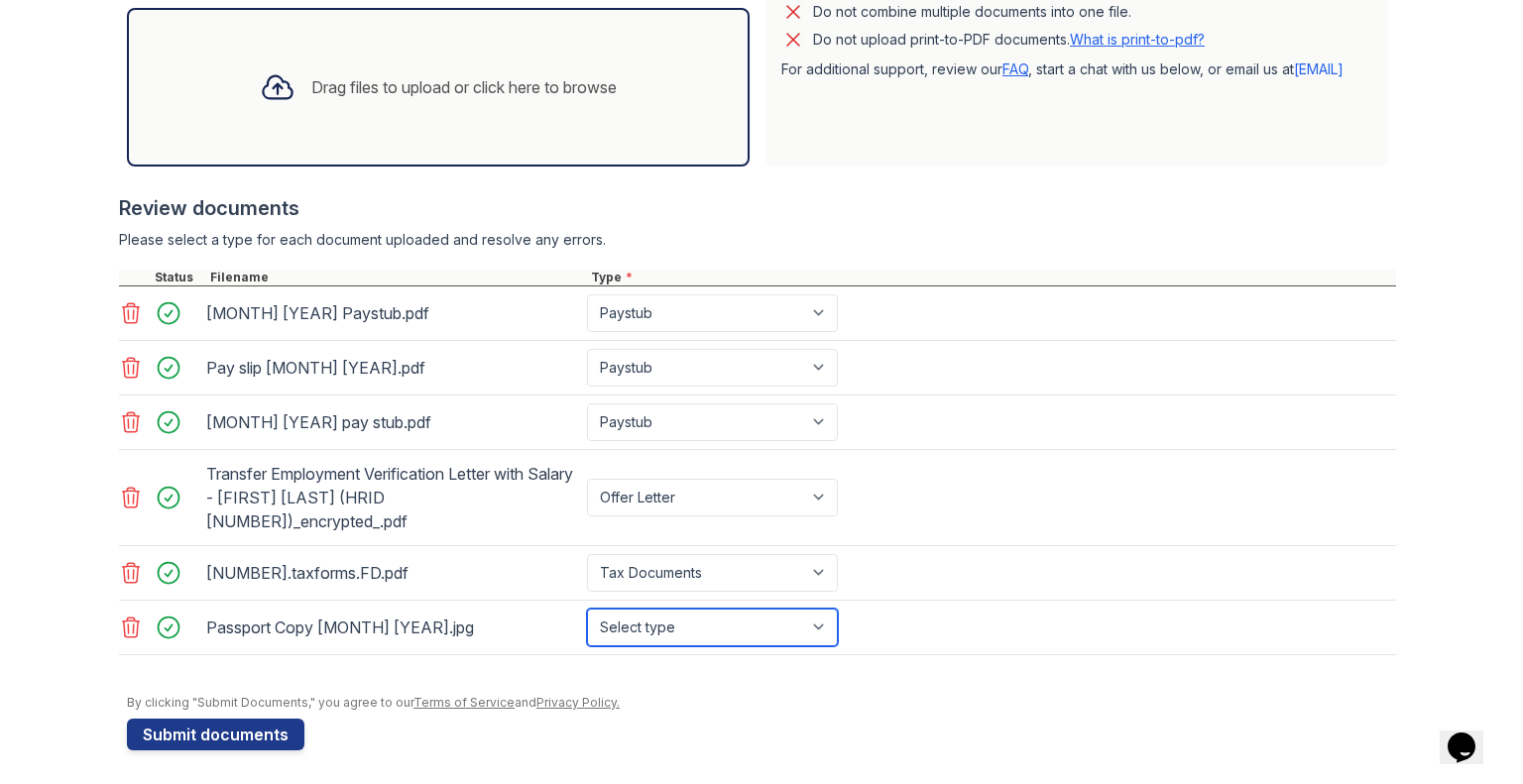 click on "Select type
Paystub
Bank Statement
Offer Letter
Tax Documents
Benefit Award Letter
Investment Account Statement
Other" at bounding box center [712, 627] 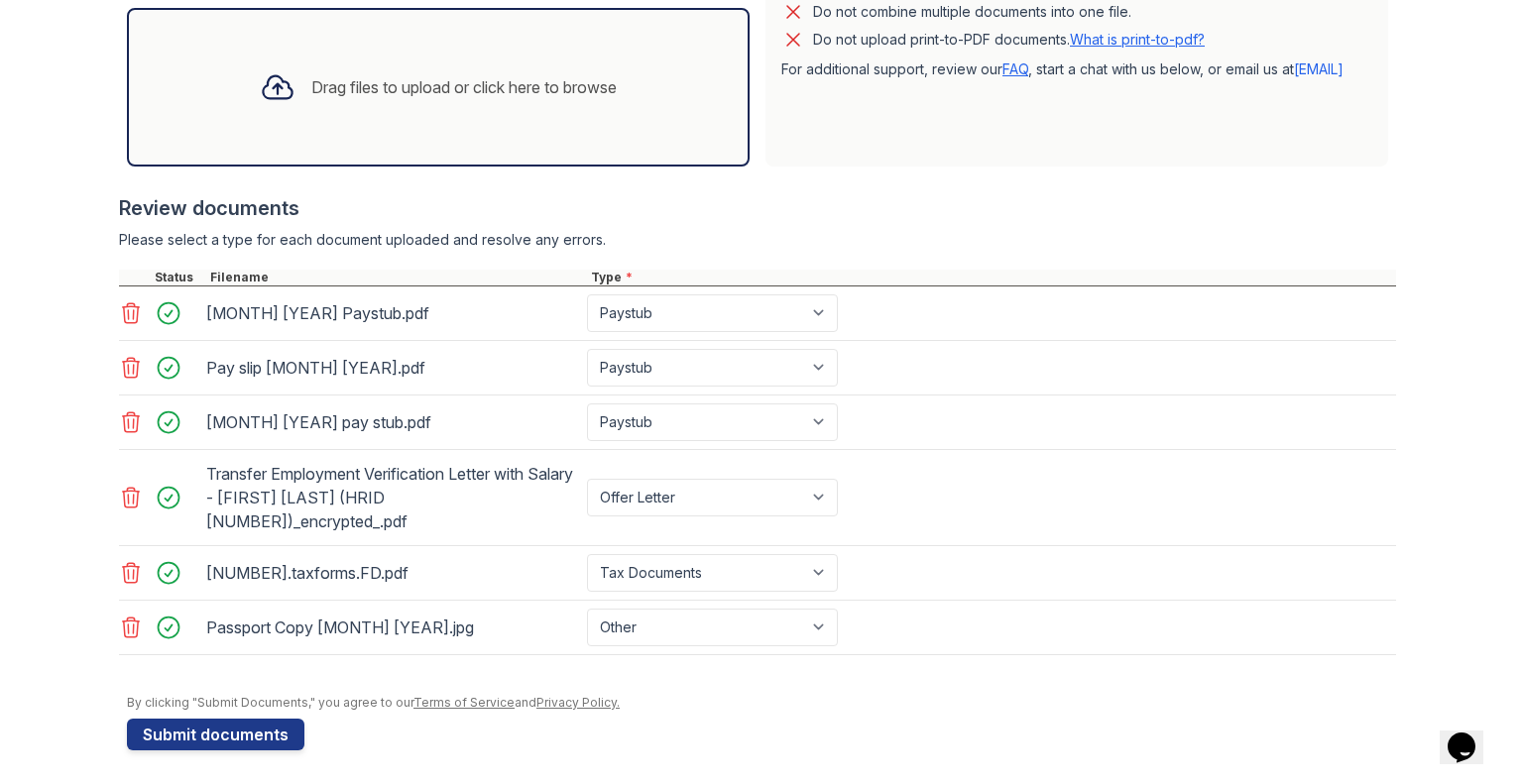 click on "Drag files to upload or click here to browse" at bounding box center (438, 87) 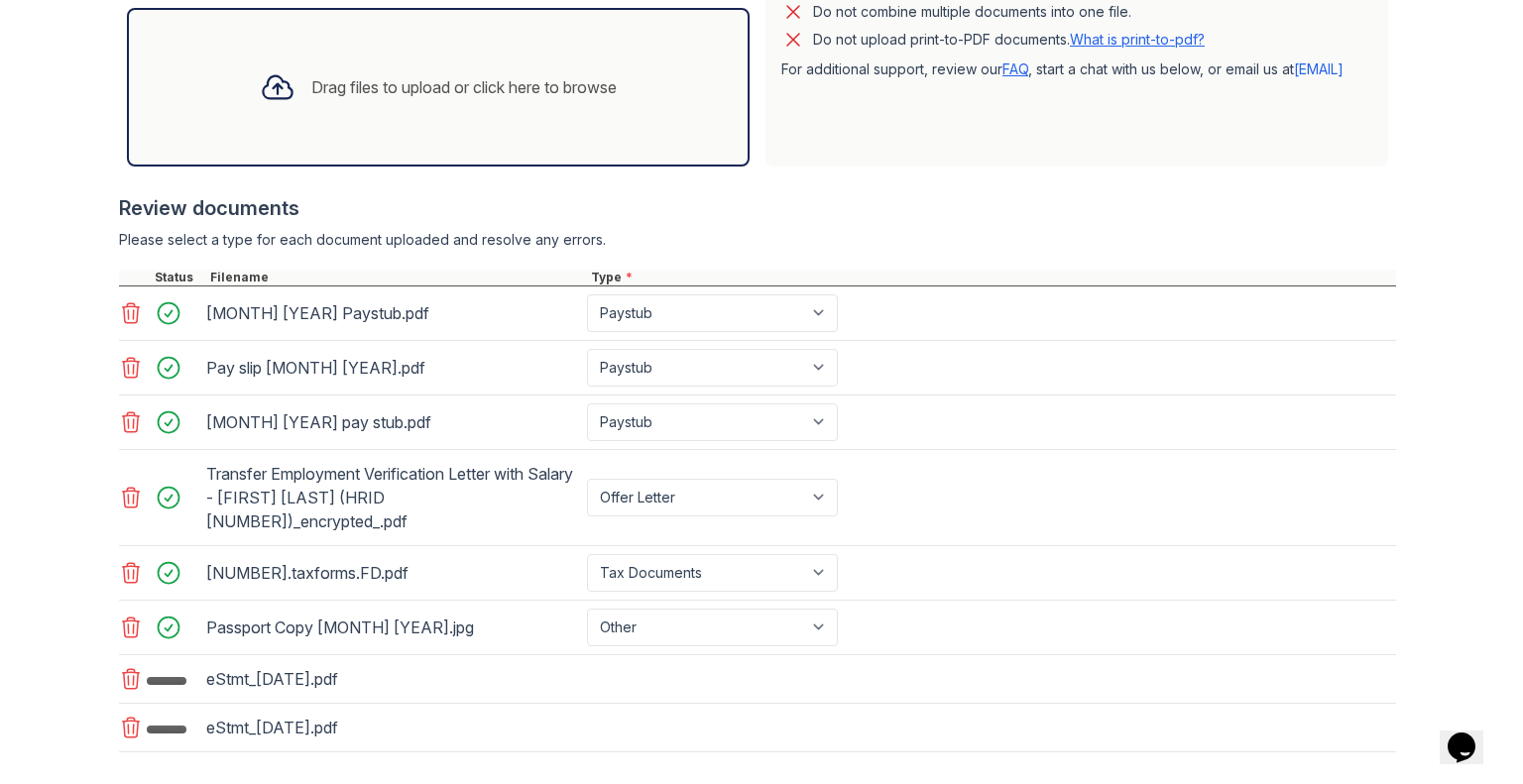 click on "Drag files to upload or click here to browse" at bounding box center (464, 87) 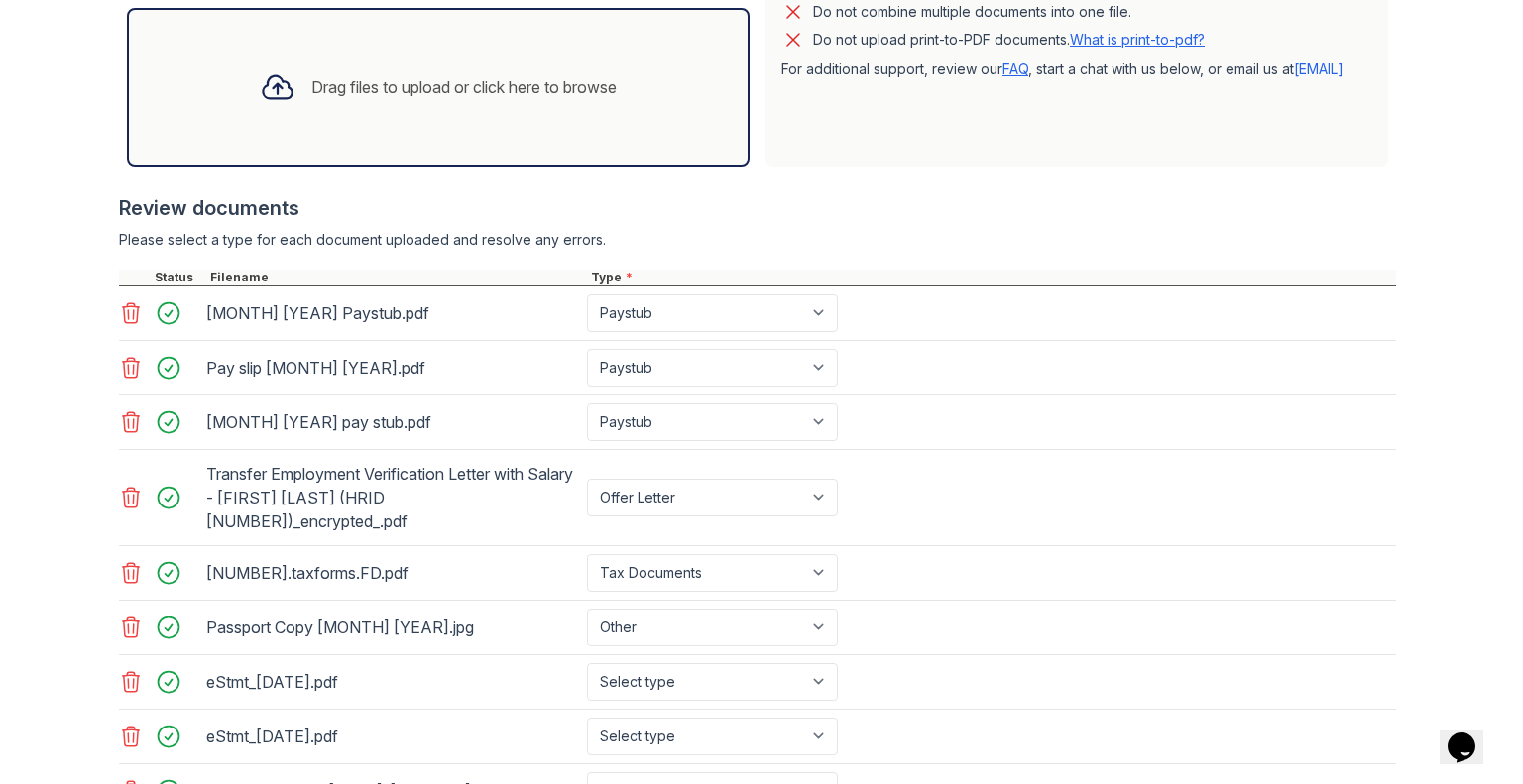 scroll, scrollTop: 811, scrollLeft: 0, axis: vertical 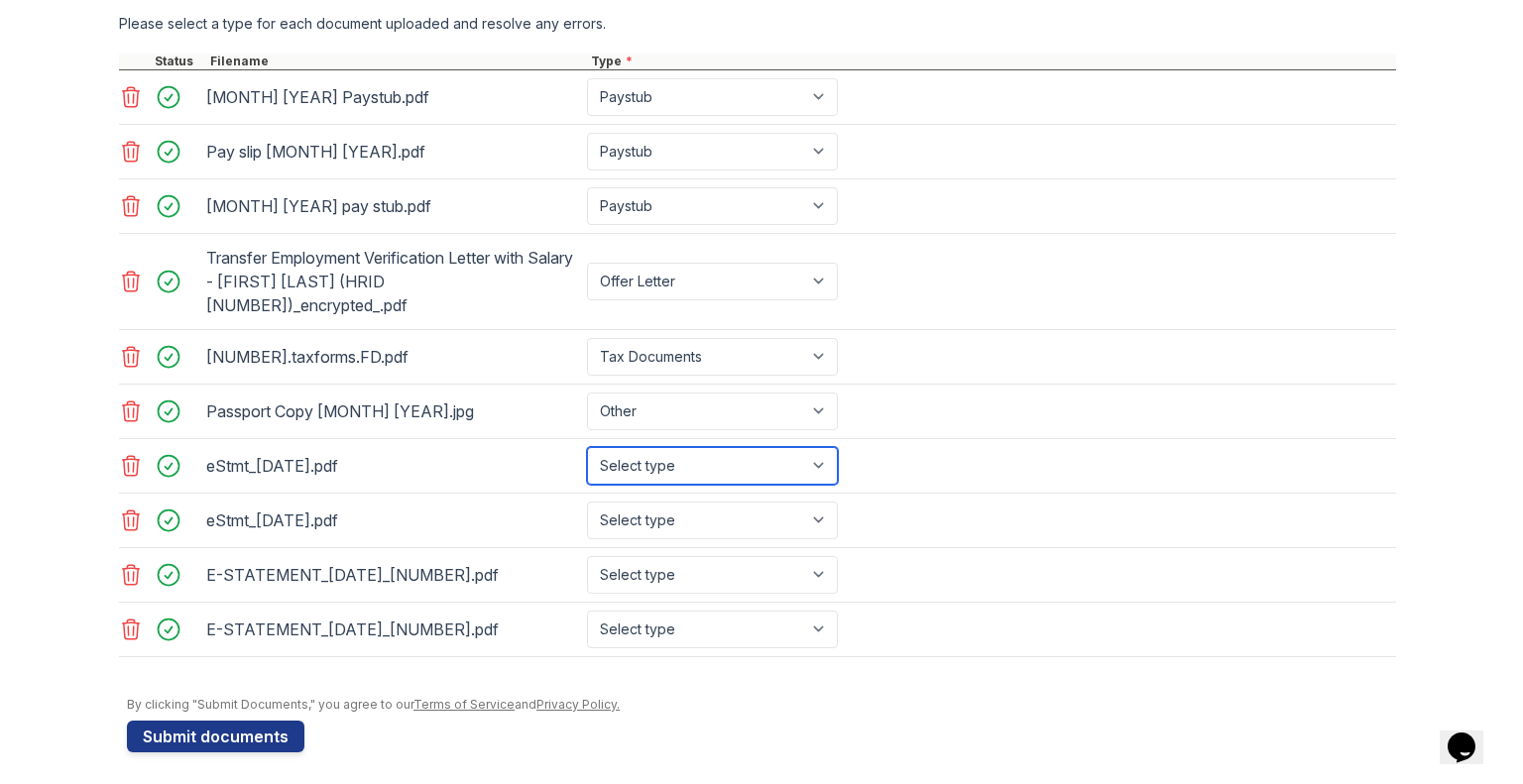 click on "Select type
Paystub
Bank Statement
Offer Letter
Tax Documents
Benefit Award Letter
Investment Account Statement
Other" at bounding box center [712, 466] 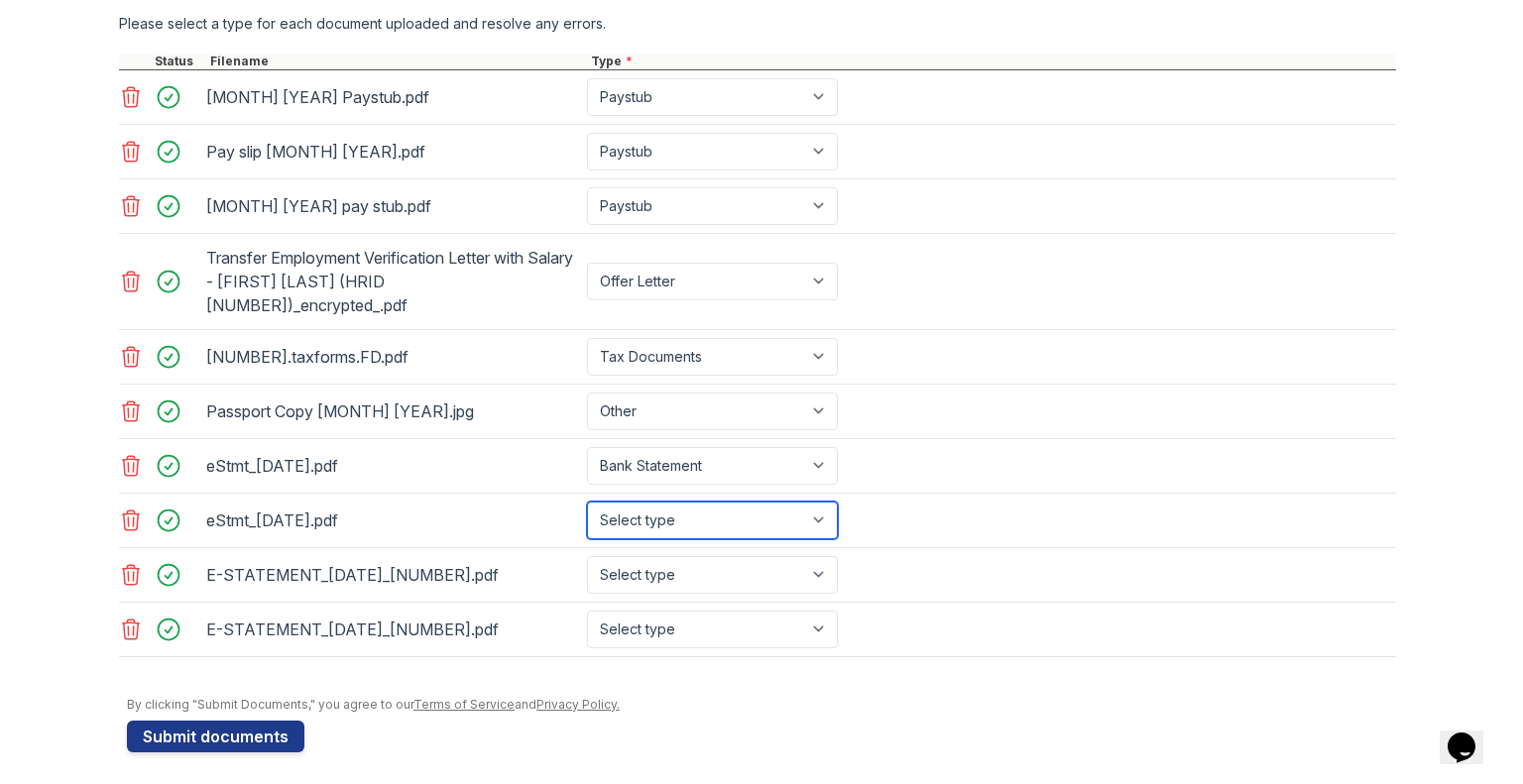 click on "Select type
Paystub
Bank Statement
Offer Letter
Tax Documents
Benefit Award Letter
Investment Account Statement
Other" at bounding box center (712, 520) 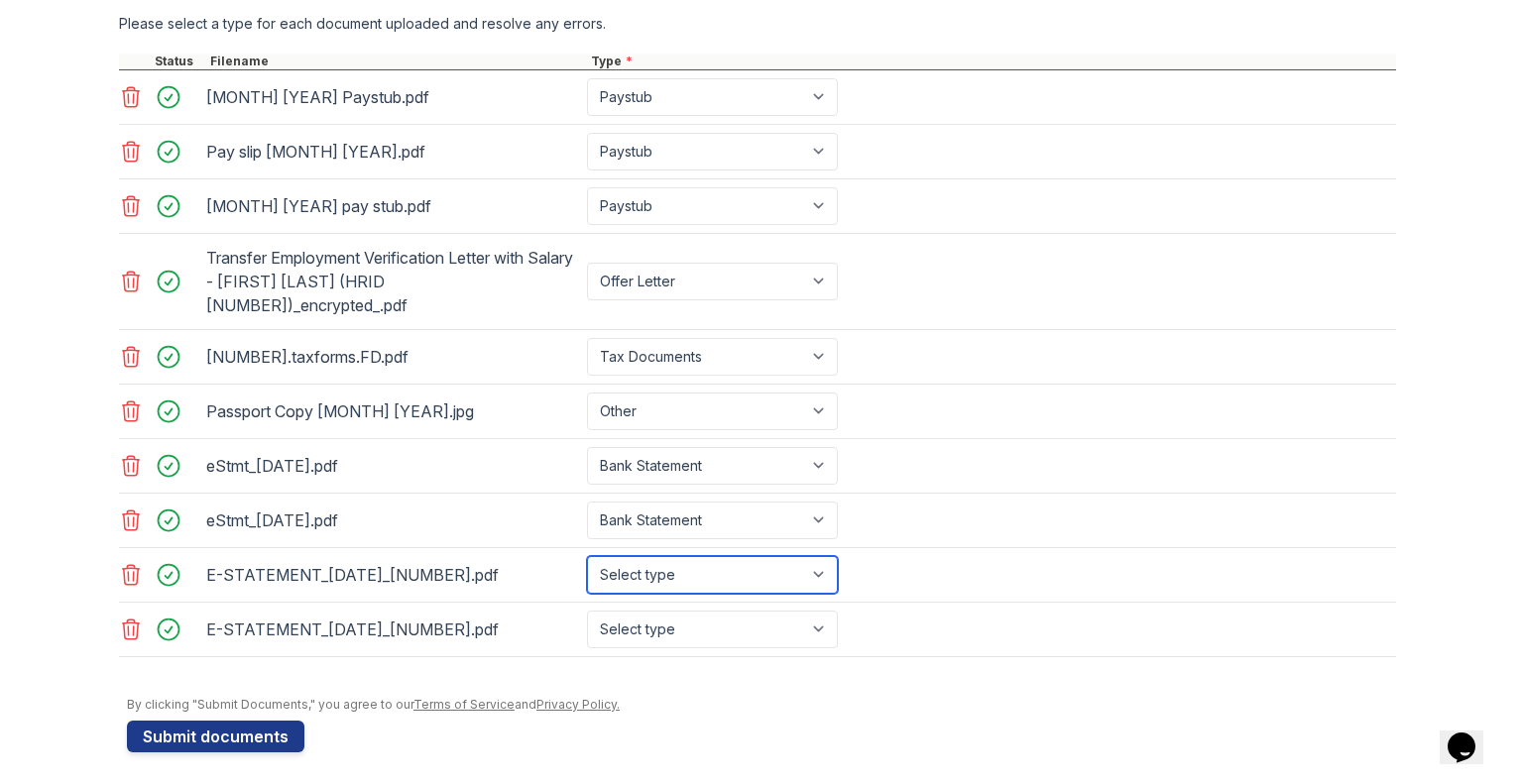 click on "Select type
Paystub
Bank Statement
Offer Letter
Tax Documents
Benefit Award Letter
Investment Account Statement
Other" at bounding box center [712, 575] 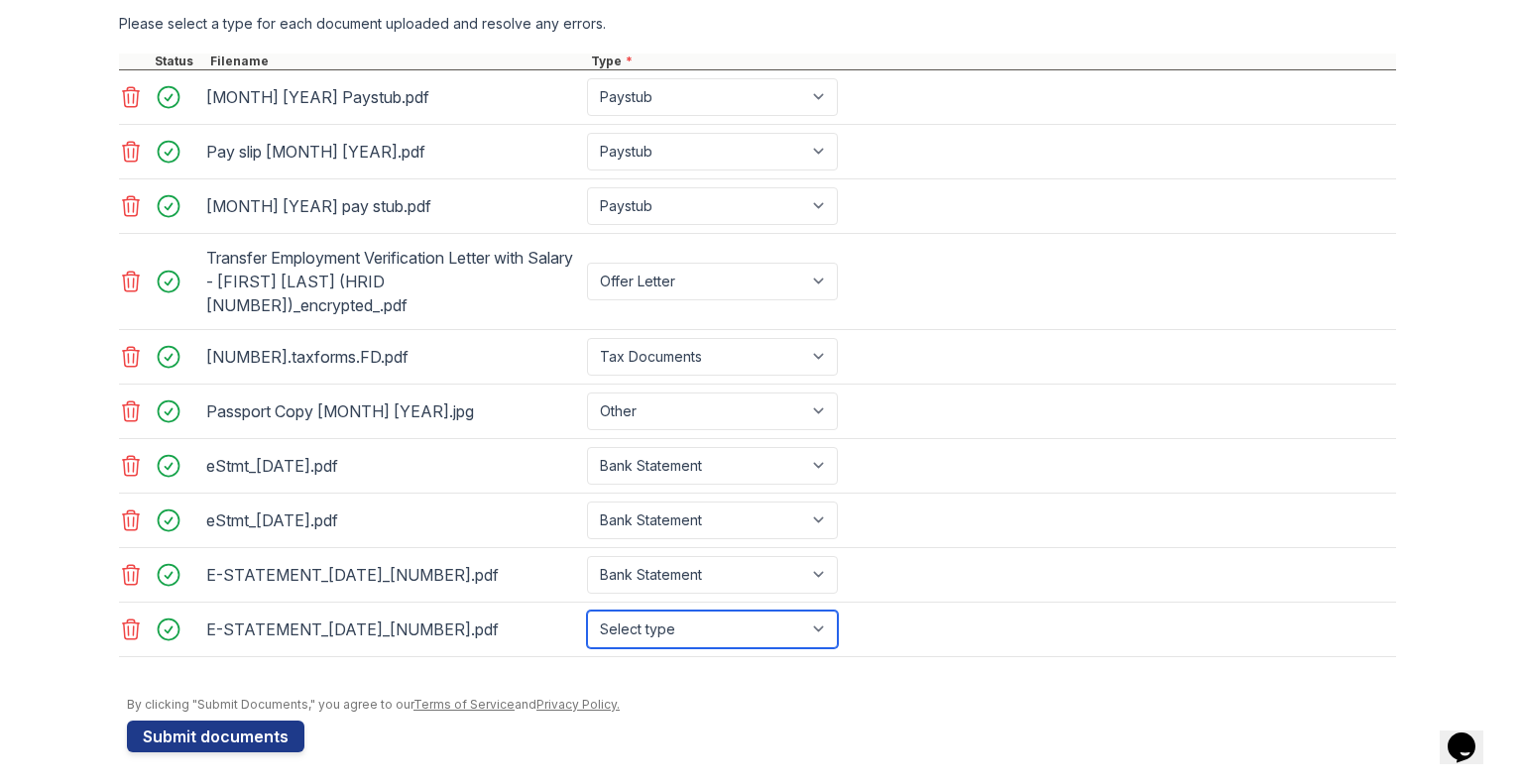 click on "Select type
Paystub
Bank Statement
Offer Letter
Tax Documents
Benefit Award Letter
Investment Account Statement
Other" at bounding box center [712, 629] 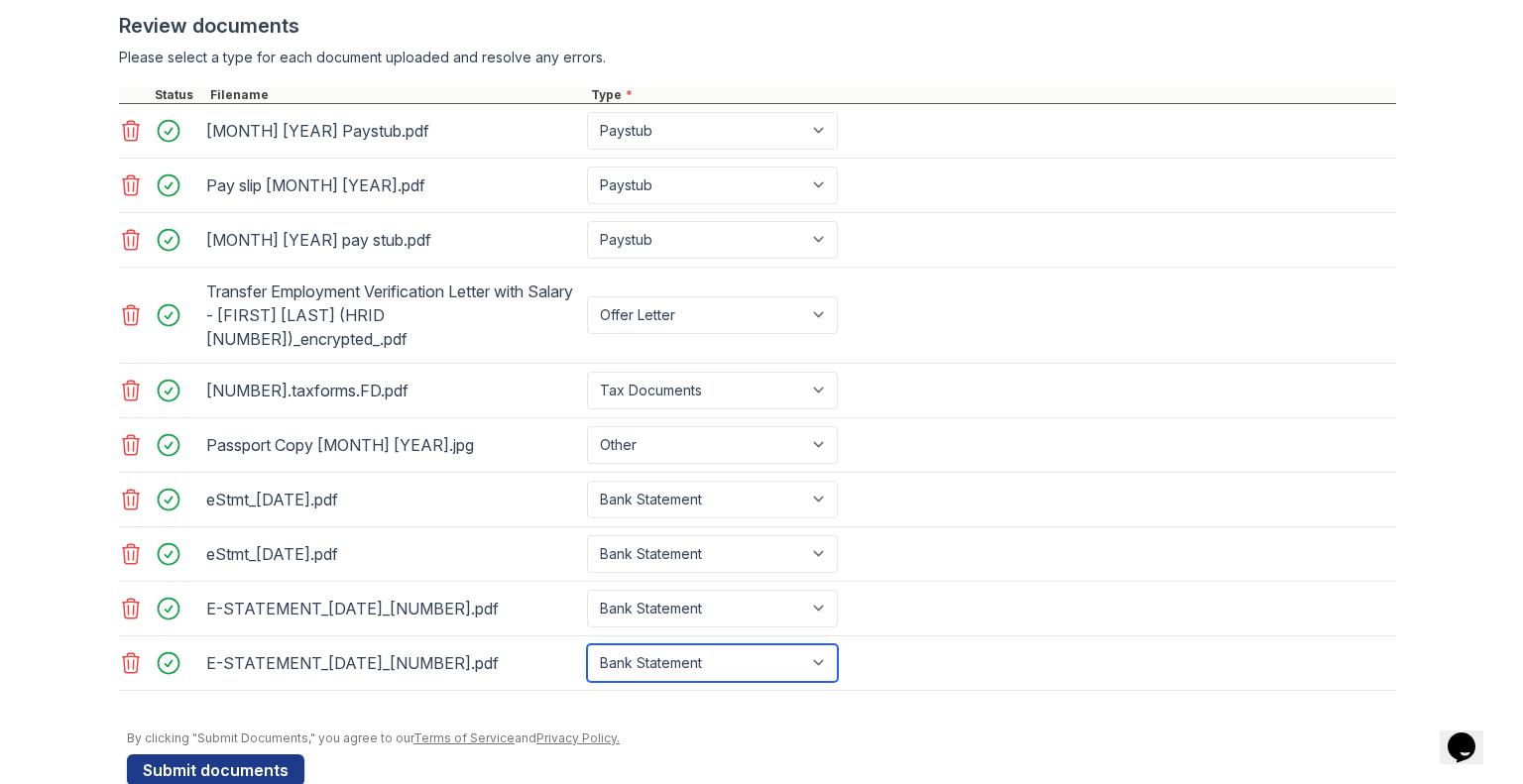 scroll, scrollTop: 811, scrollLeft: 0, axis: vertical 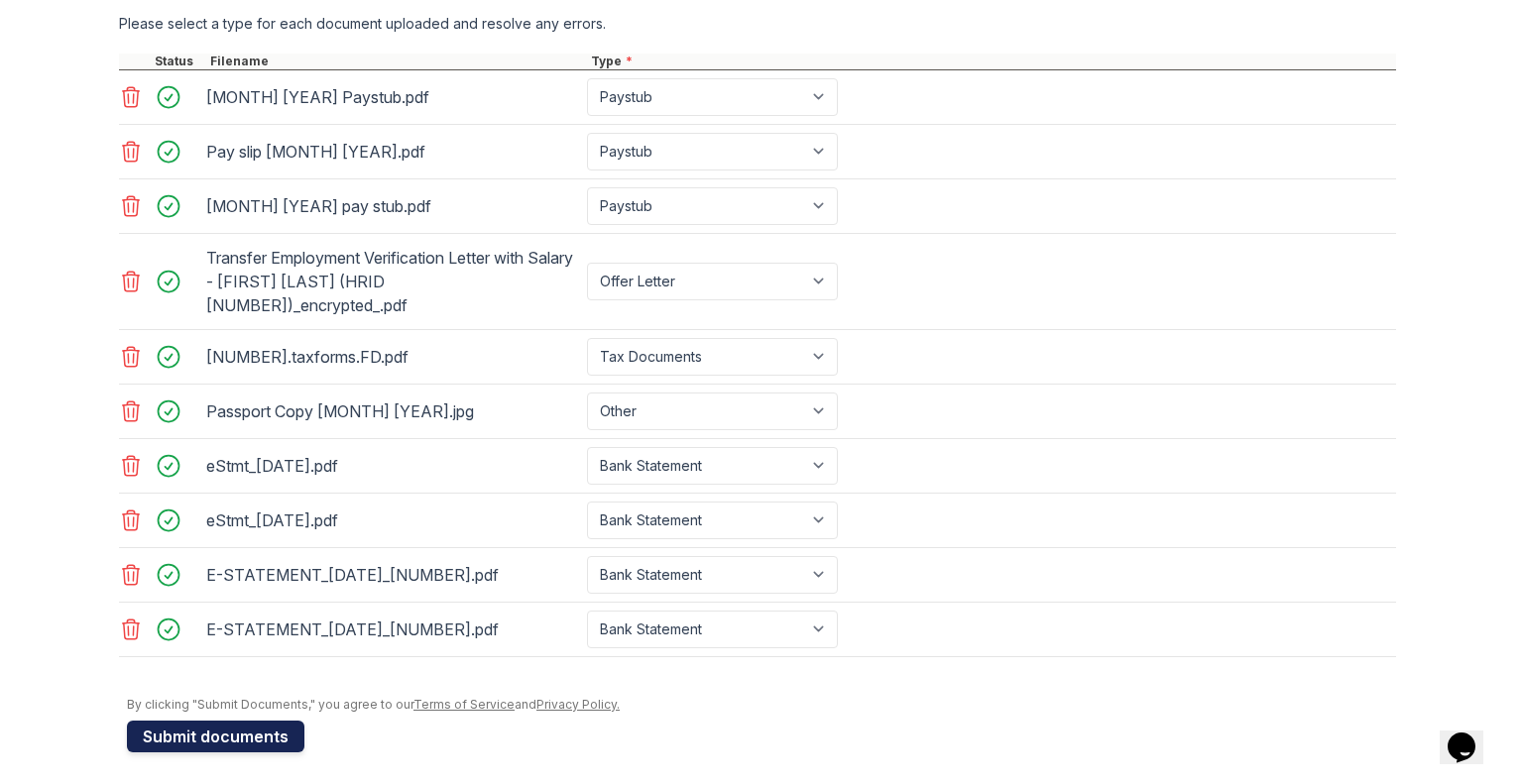 click on "Submit documents" at bounding box center (215, 736) 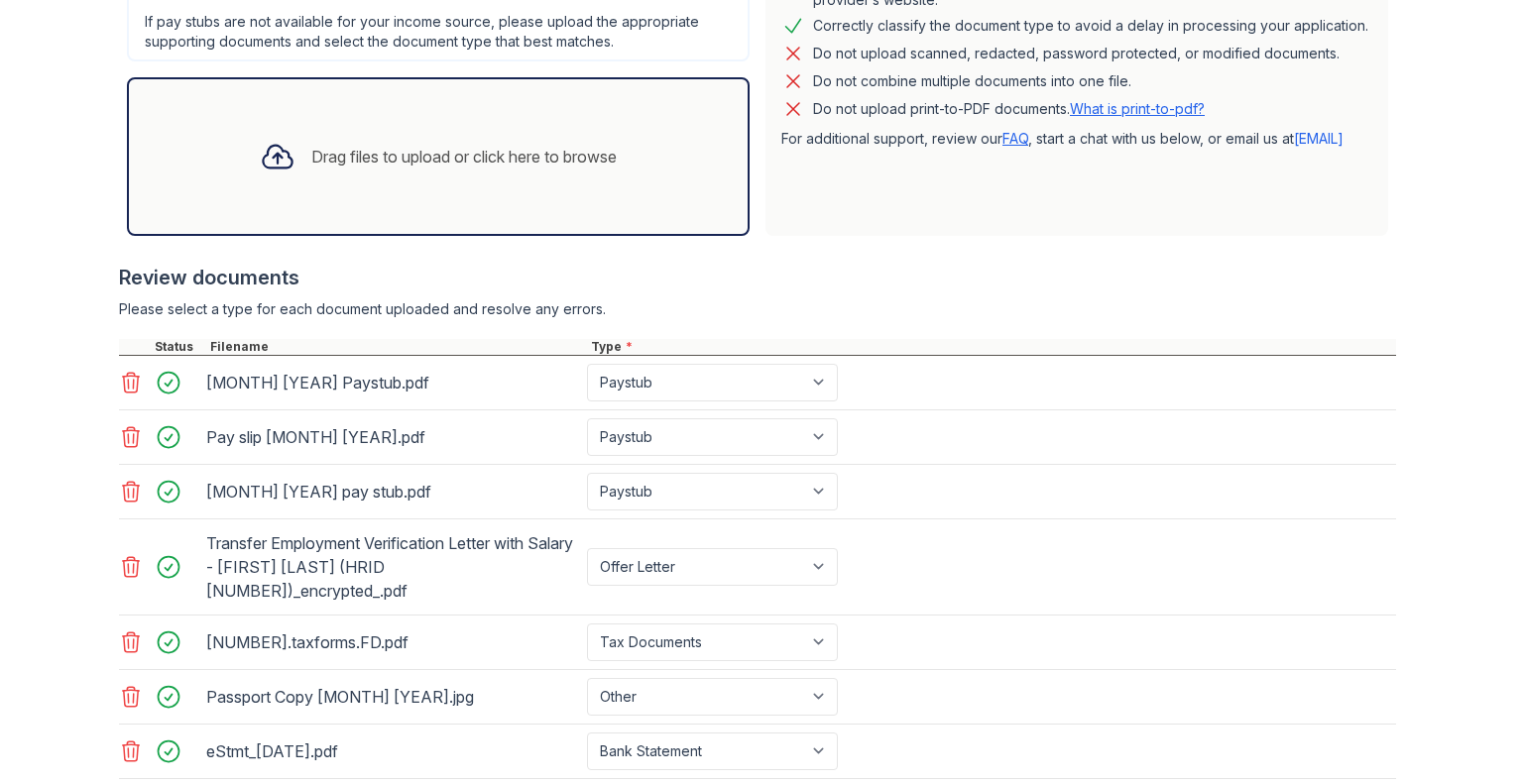 scroll, scrollTop: 887, scrollLeft: 0, axis: vertical 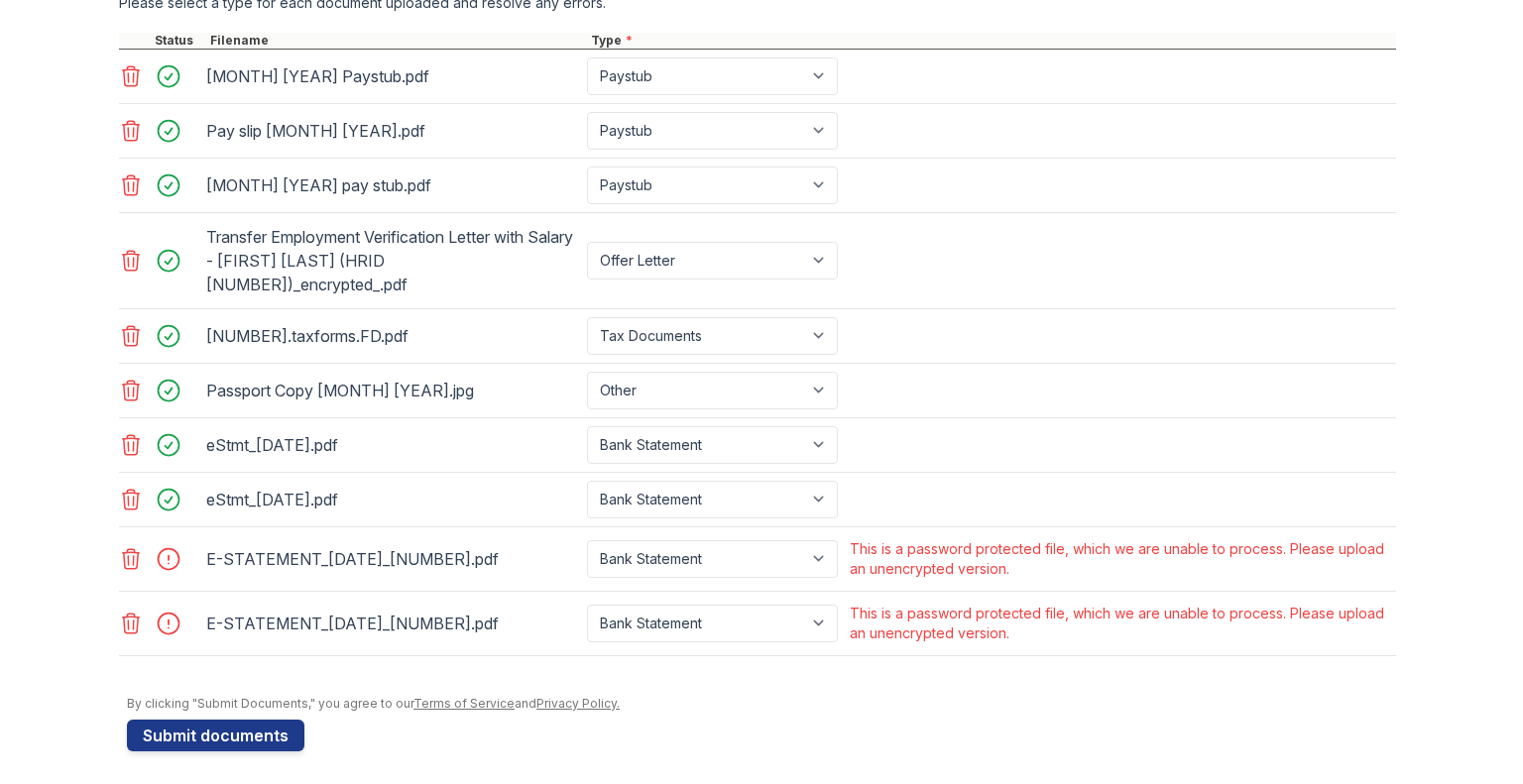 click 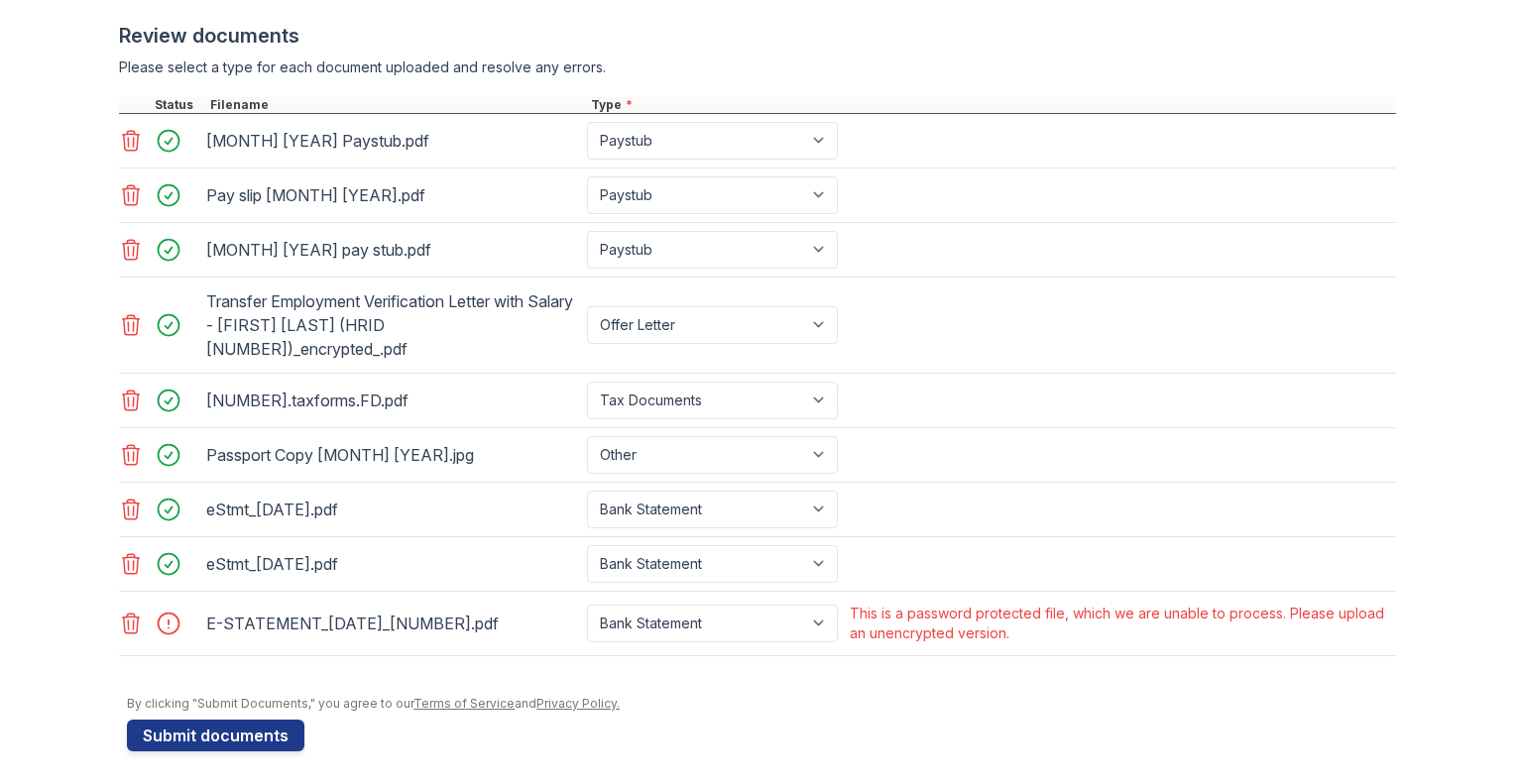 click 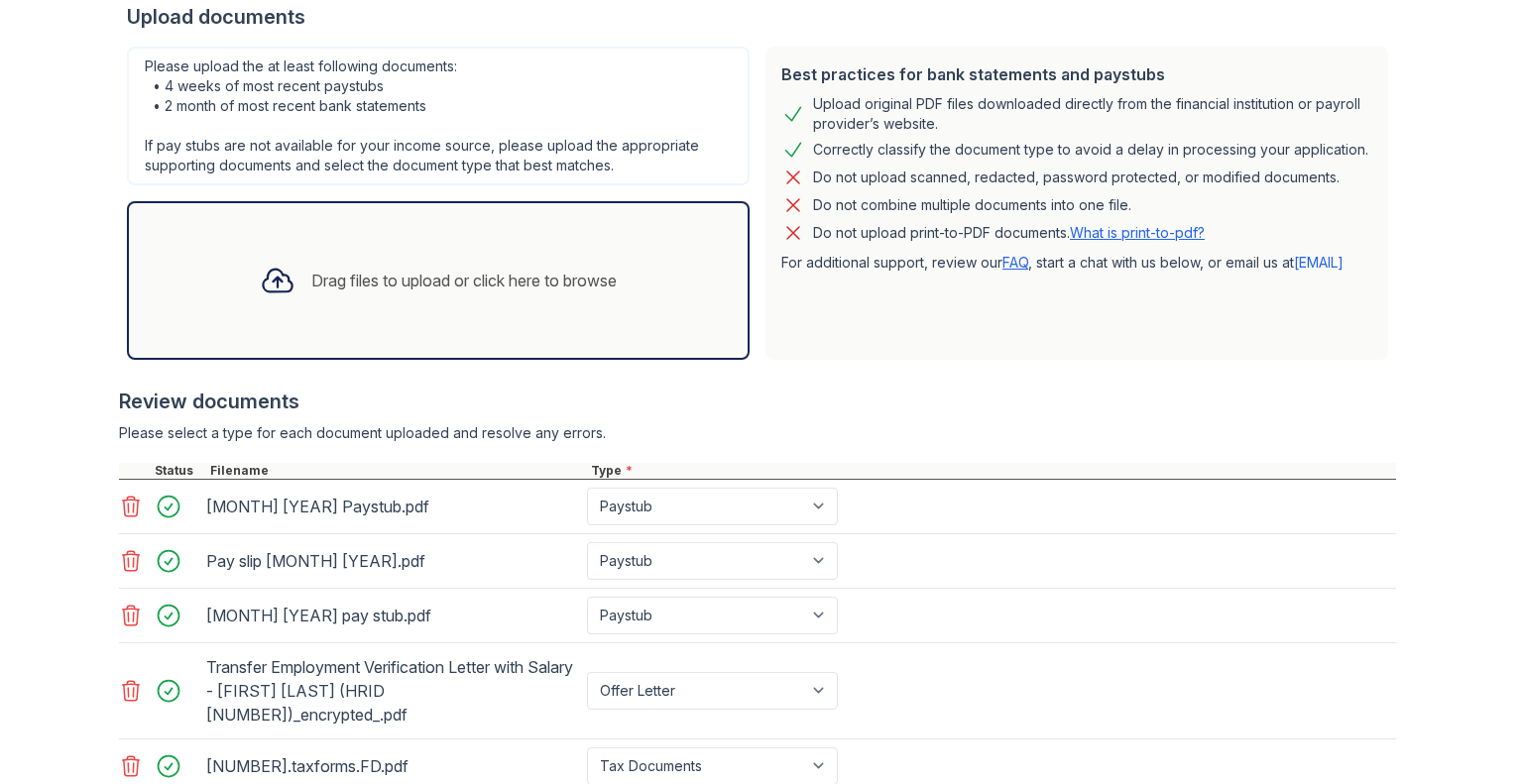 scroll, scrollTop: 452, scrollLeft: 0, axis: vertical 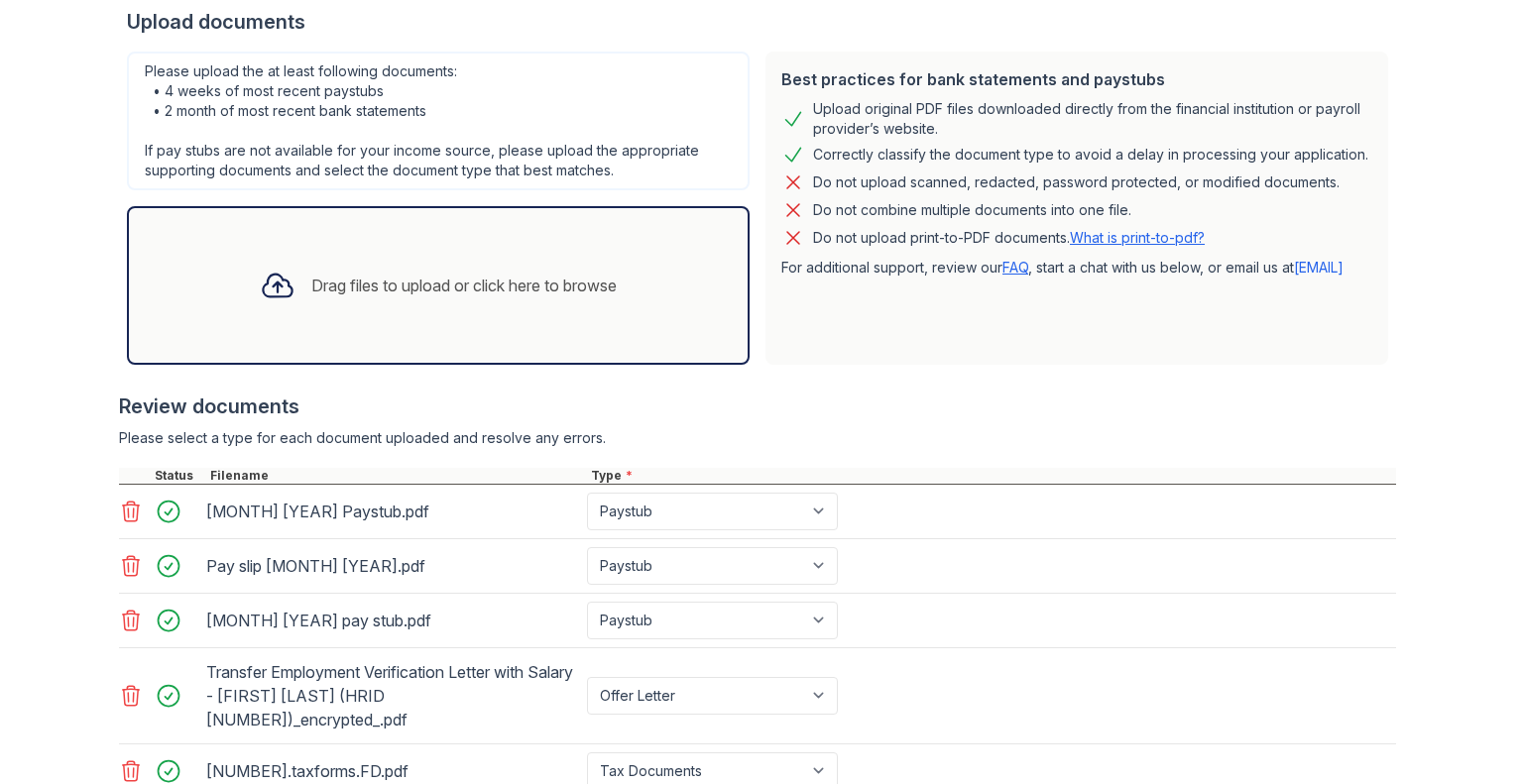 click on "Drag files to upload or click here to browse" at bounding box center [438, 285] 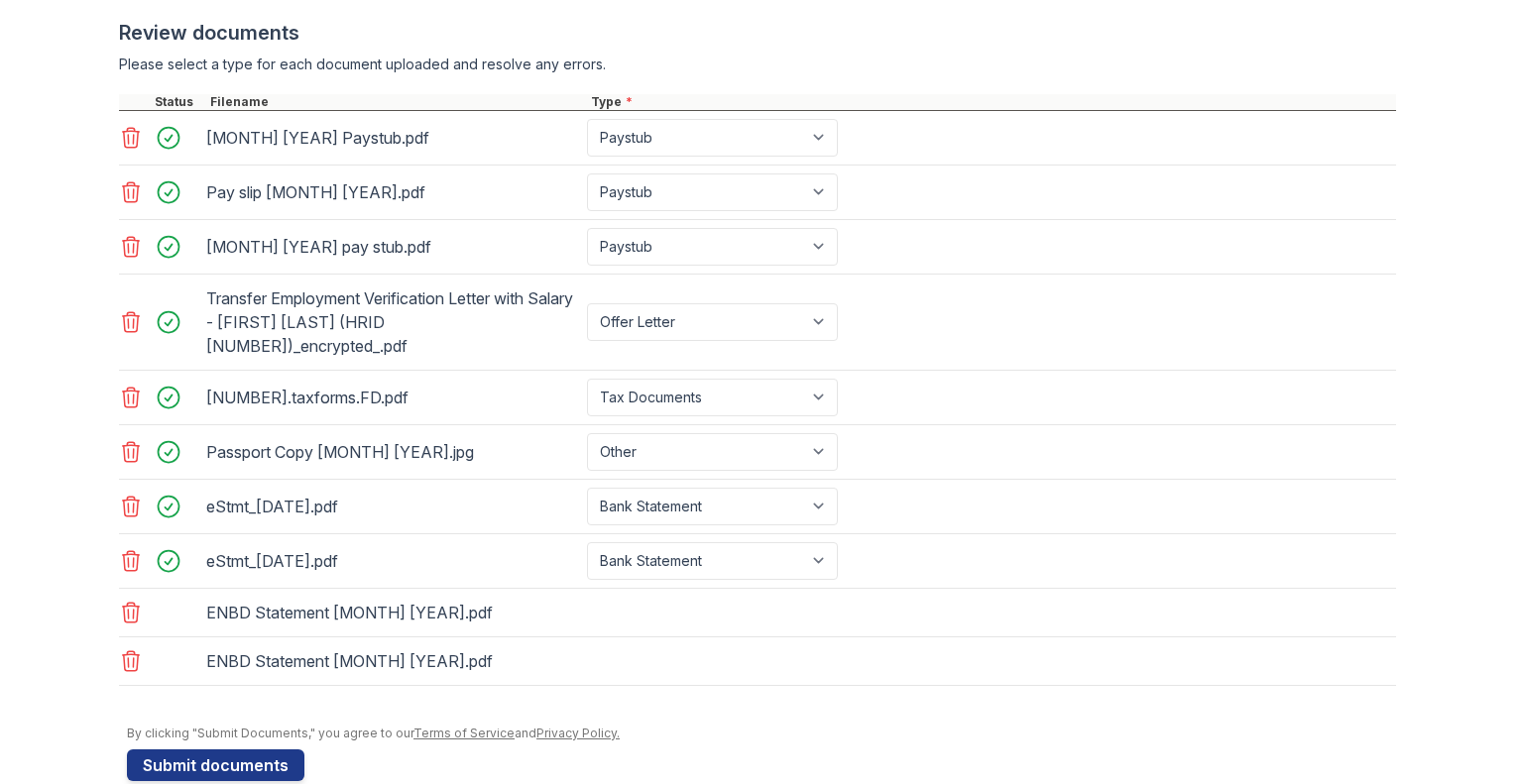 scroll, scrollTop: 855, scrollLeft: 0, axis: vertical 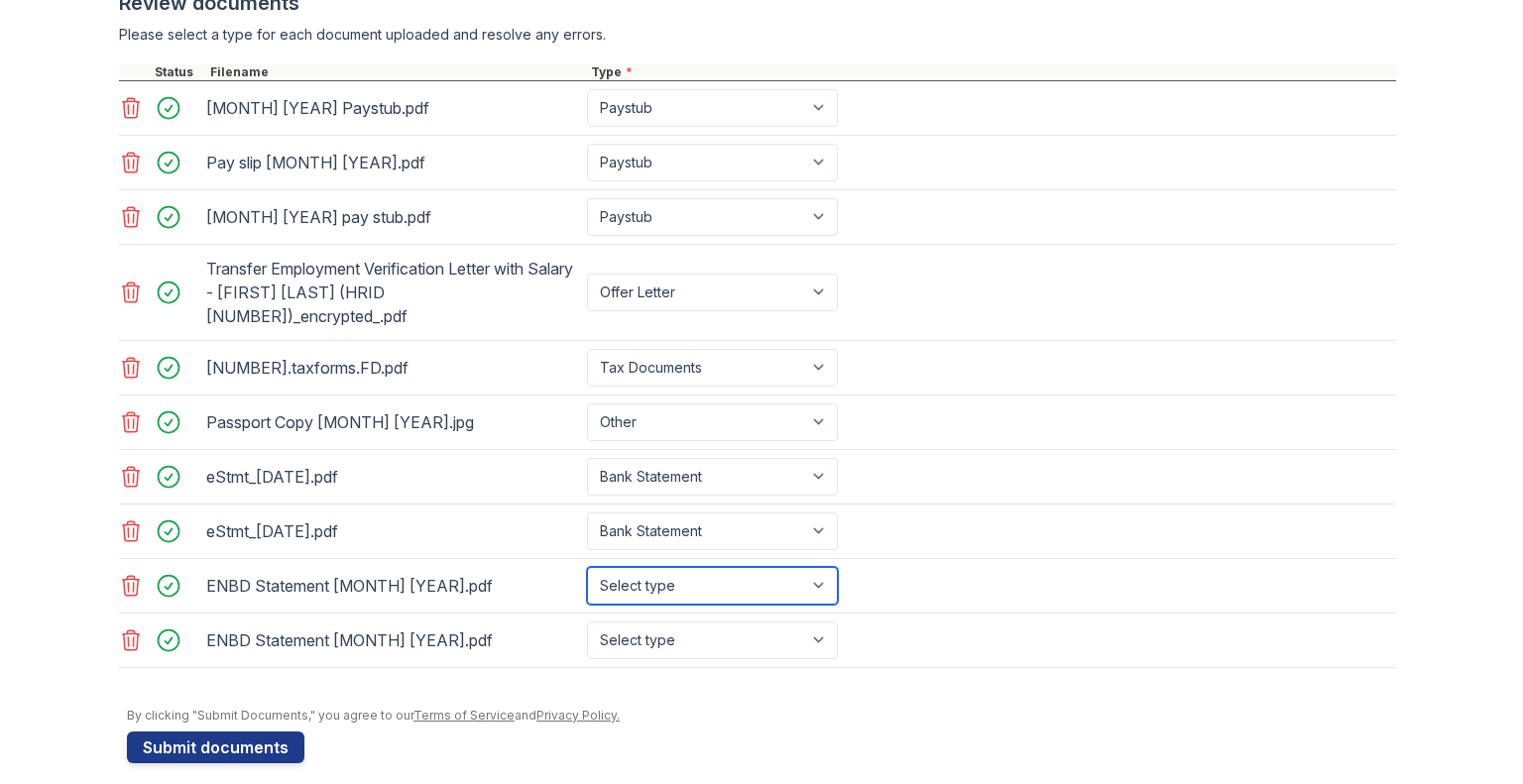 click on "Select type
Paystub
Bank Statement
Offer Letter
Tax Documents
Benefit Award Letter
Investment Account Statement
Other" at bounding box center [712, 586] 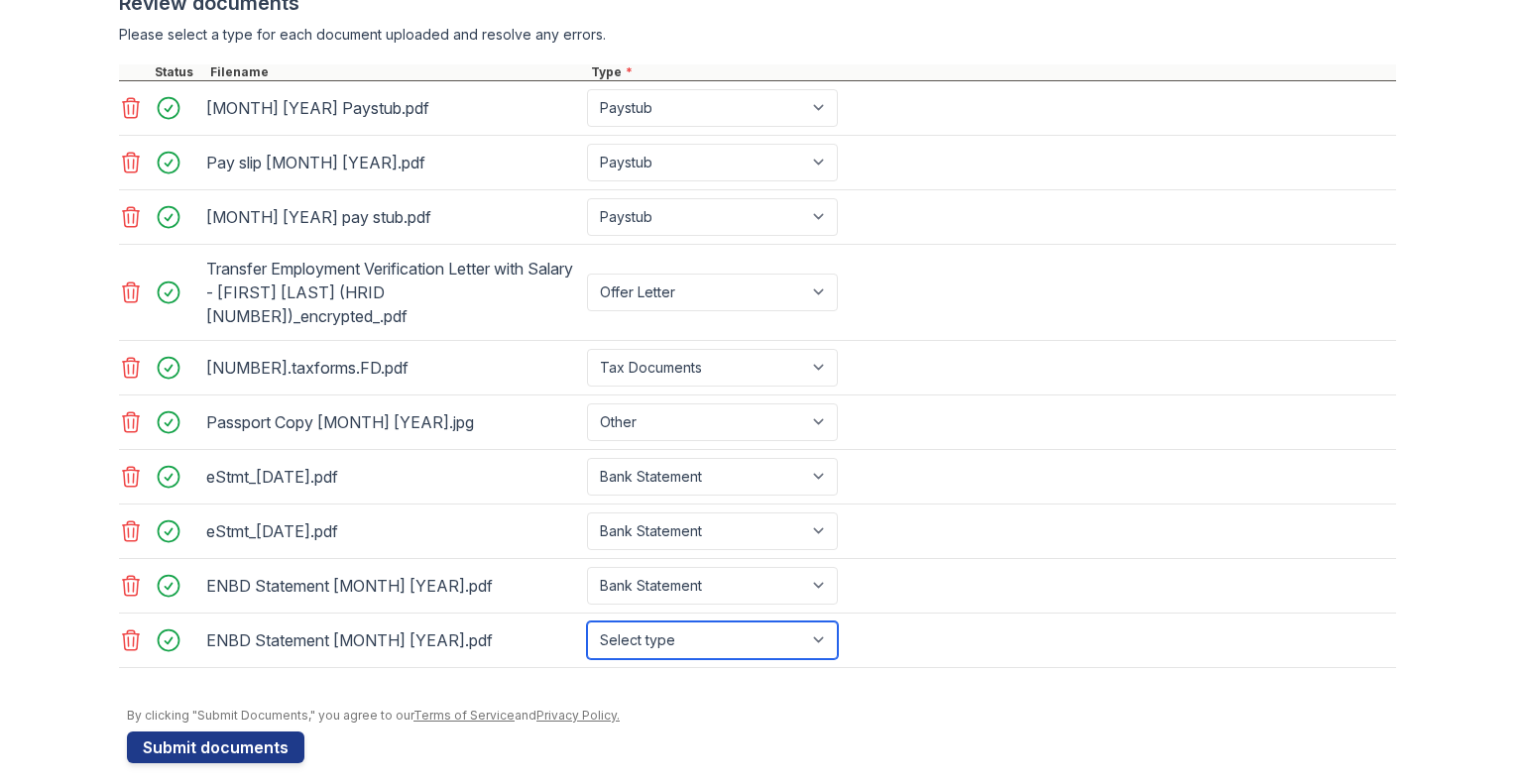click on "Select type
Paystub
Bank Statement
Offer Letter
Tax Documents
Benefit Award Letter
Investment Account Statement
Other" at bounding box center (712, 640) 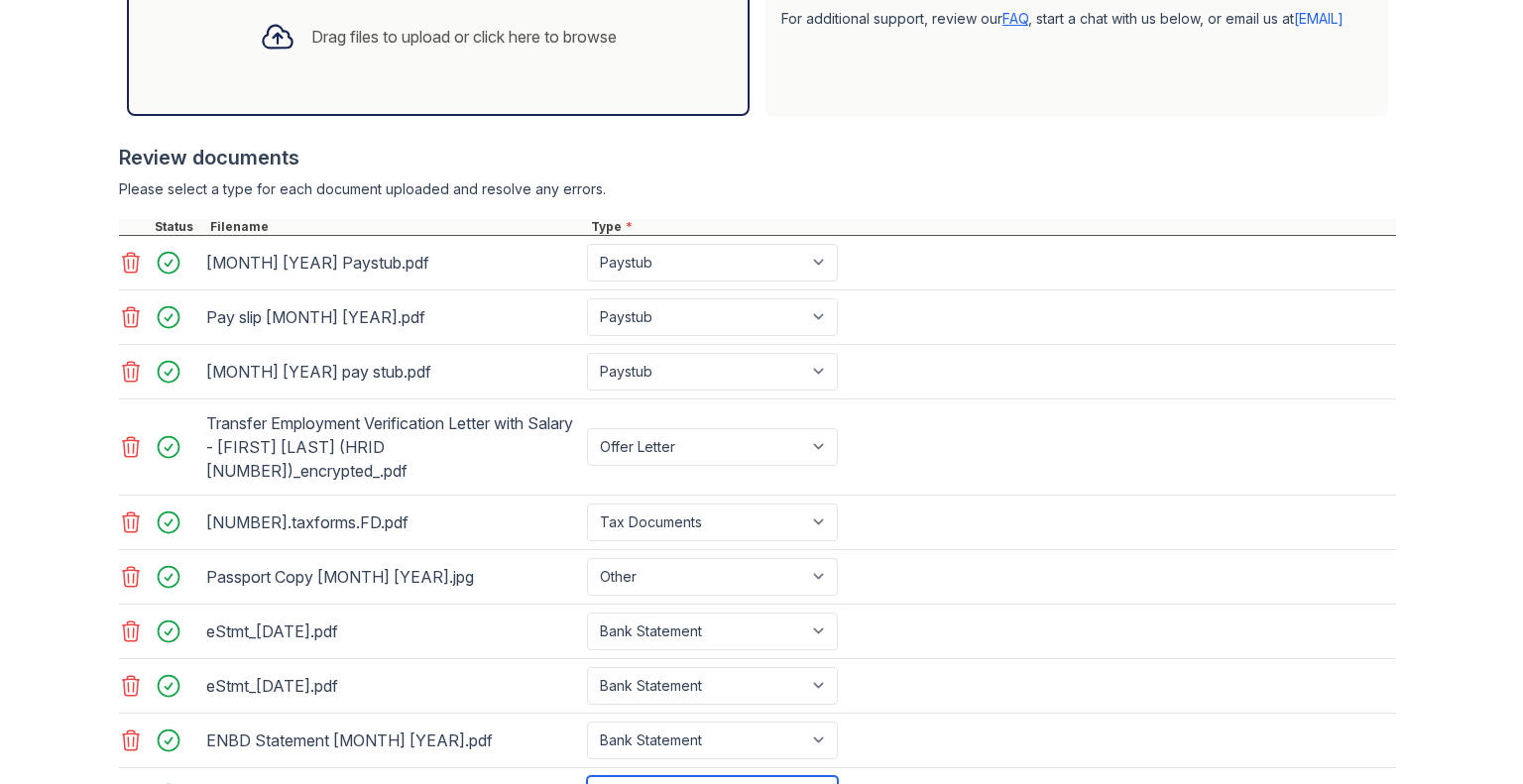 scroll, scrollTop: 843, scrollLeft: 0, axis: vertical 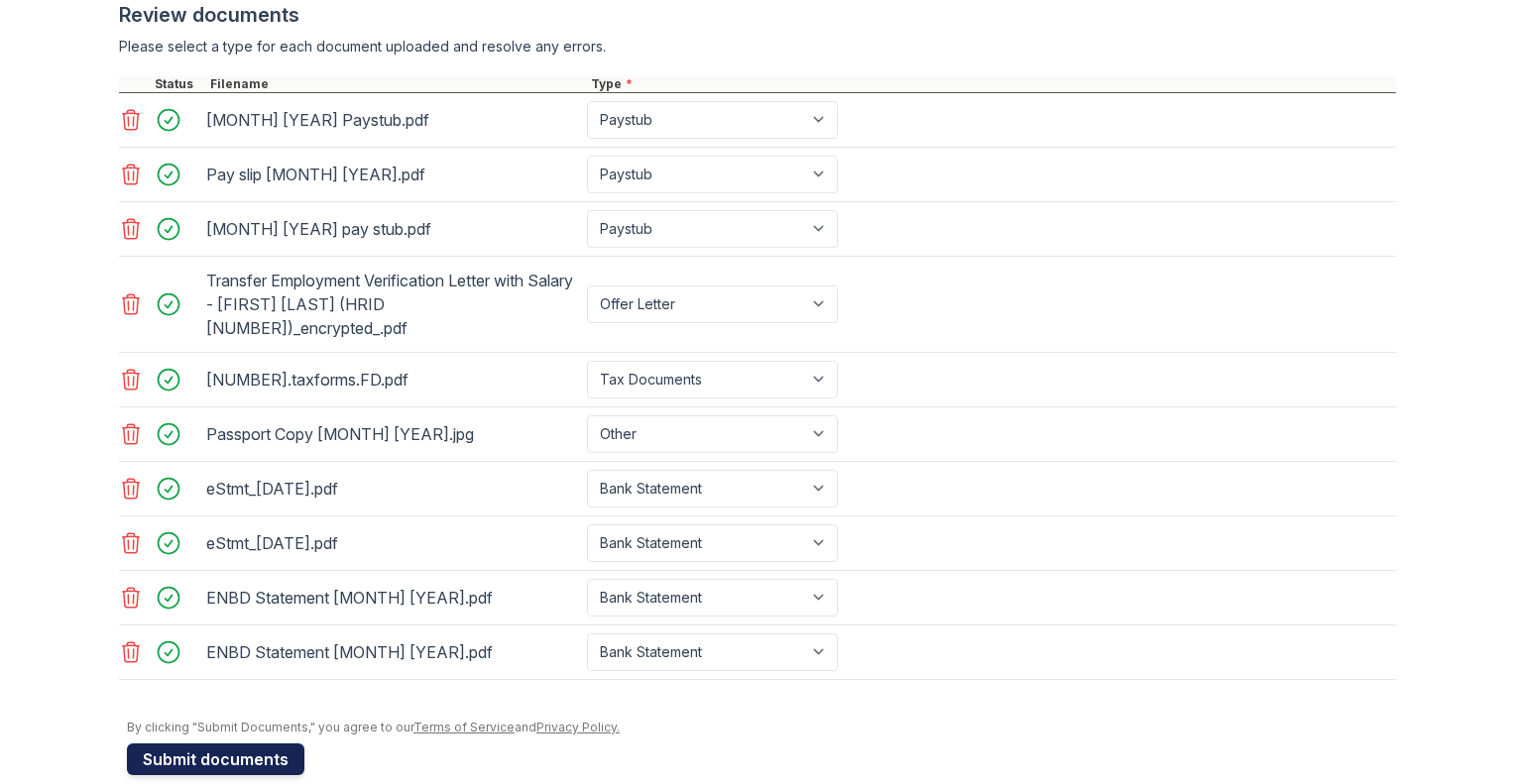 click on "Submit documents" at bounding box center (215, 759) 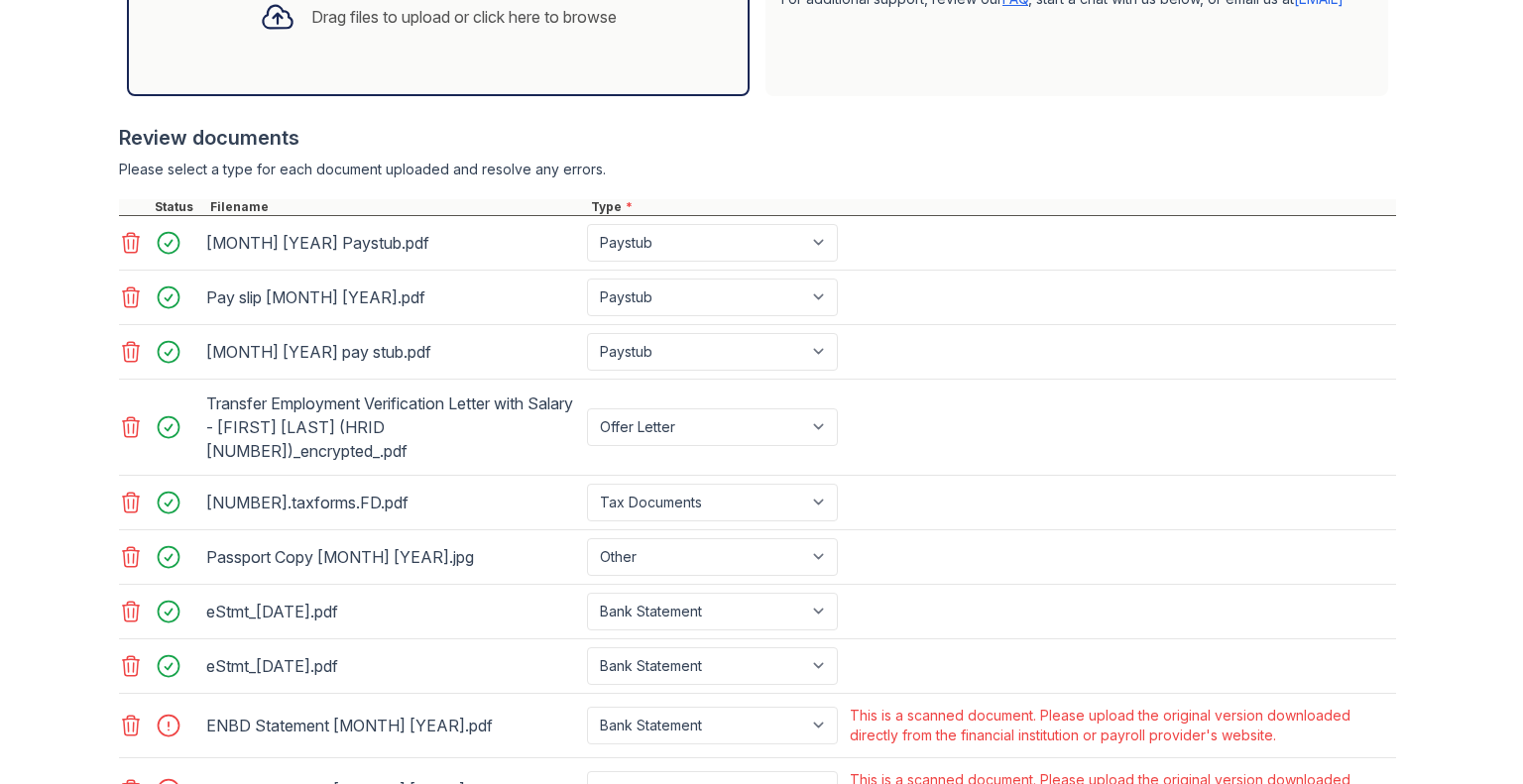 scroll, scrollTop: 887, scrollLeft: 0, axis: vertical 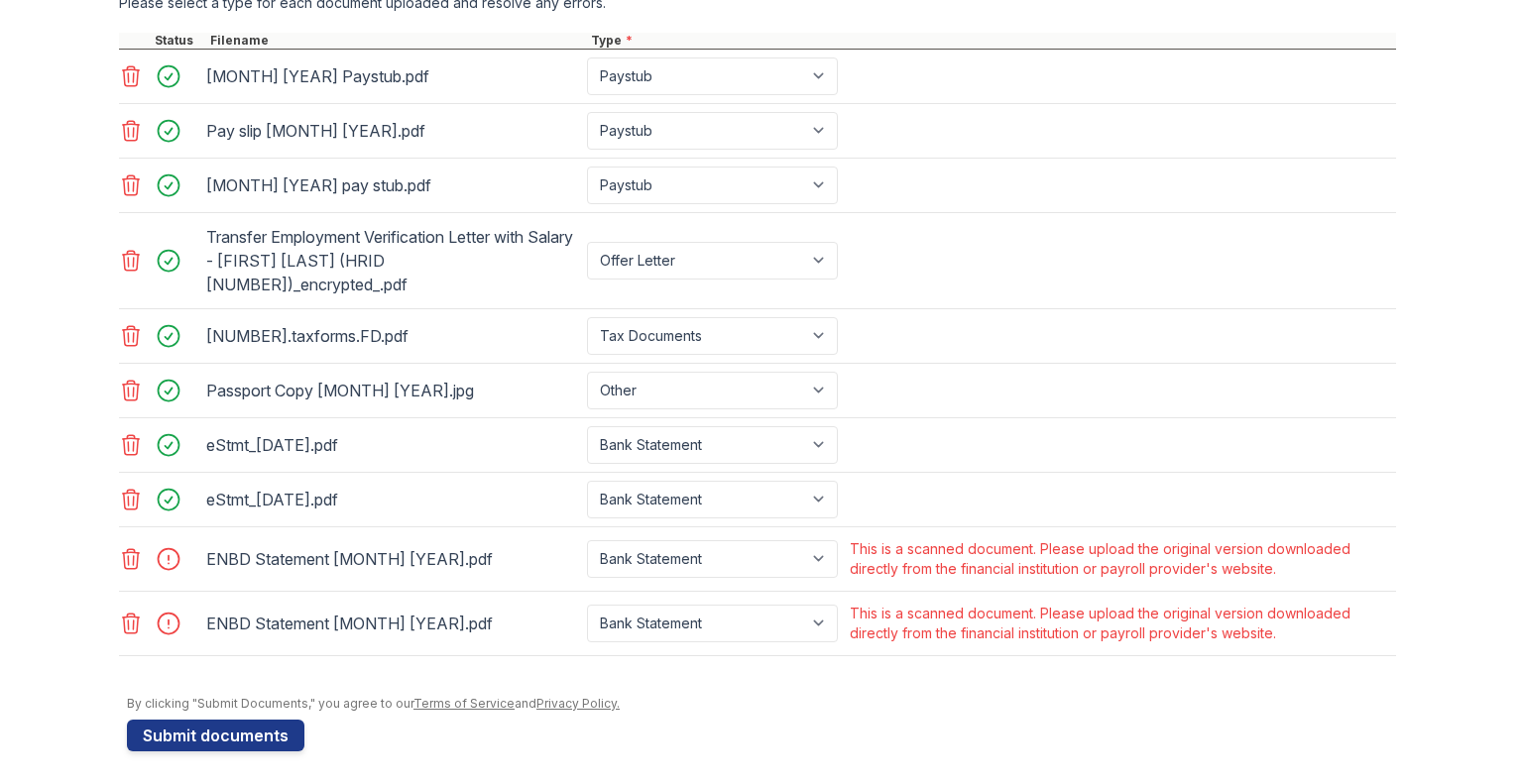 click 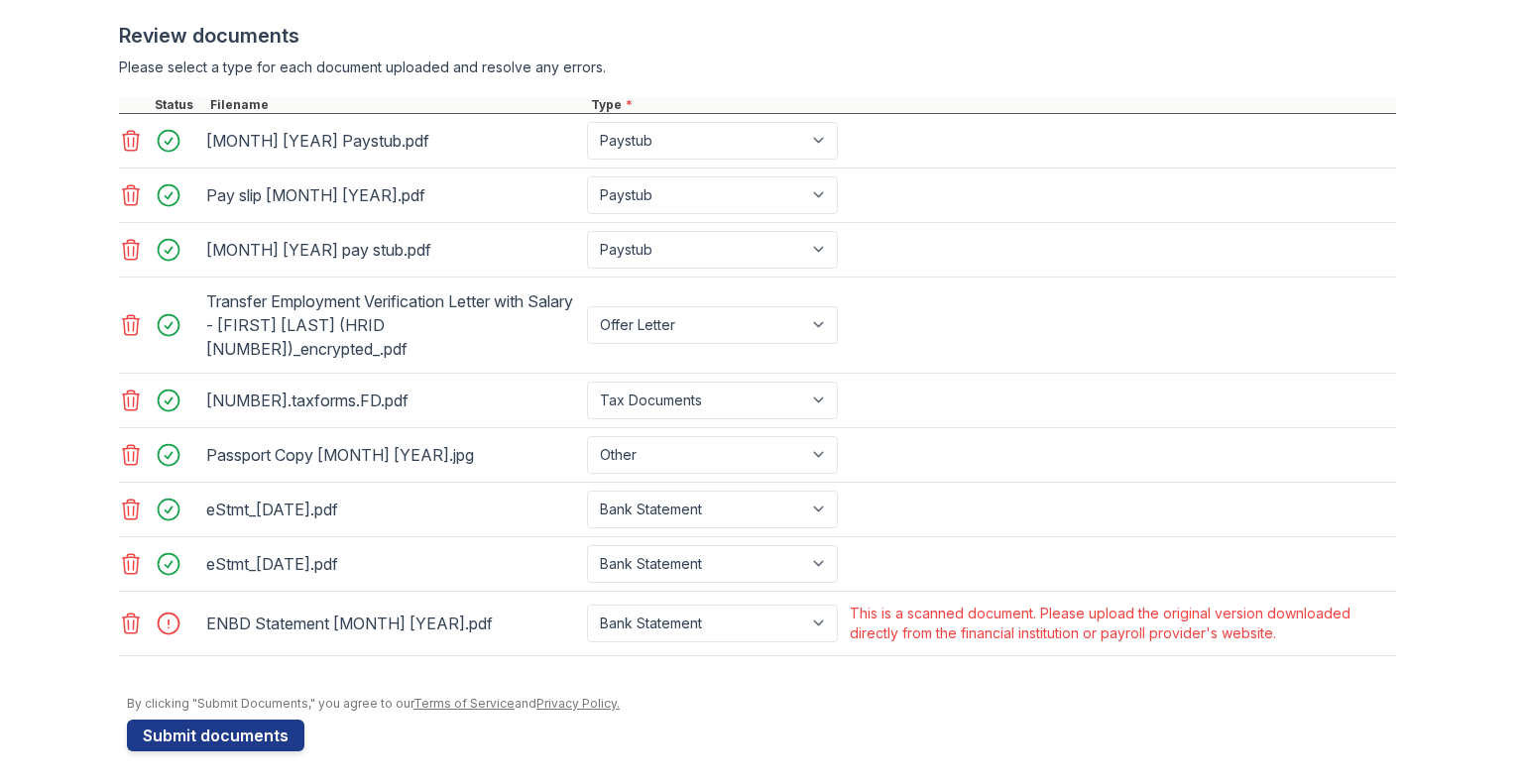 click 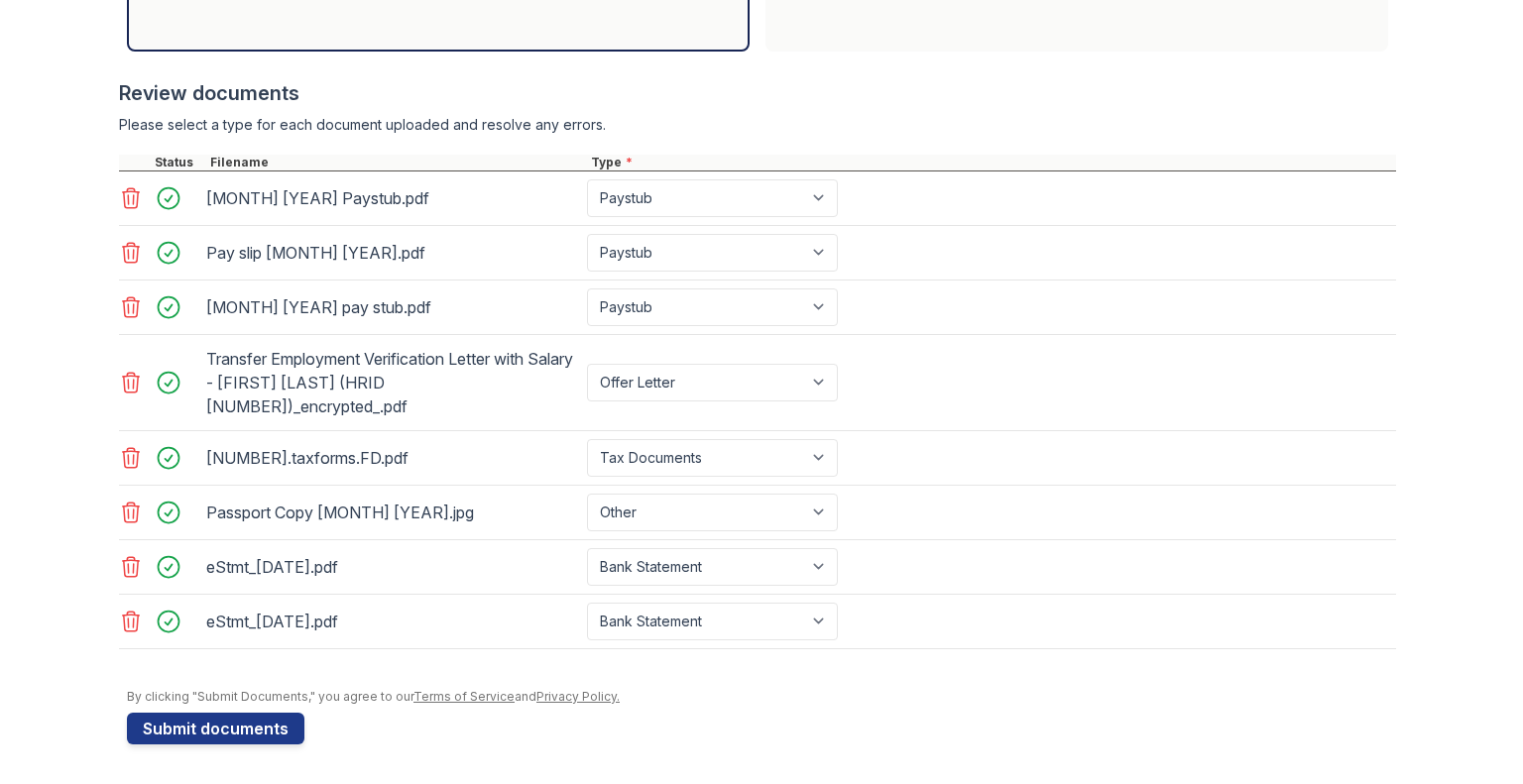 scroll, scrollTop: 758, scrollLeft: 0, axis: vertical 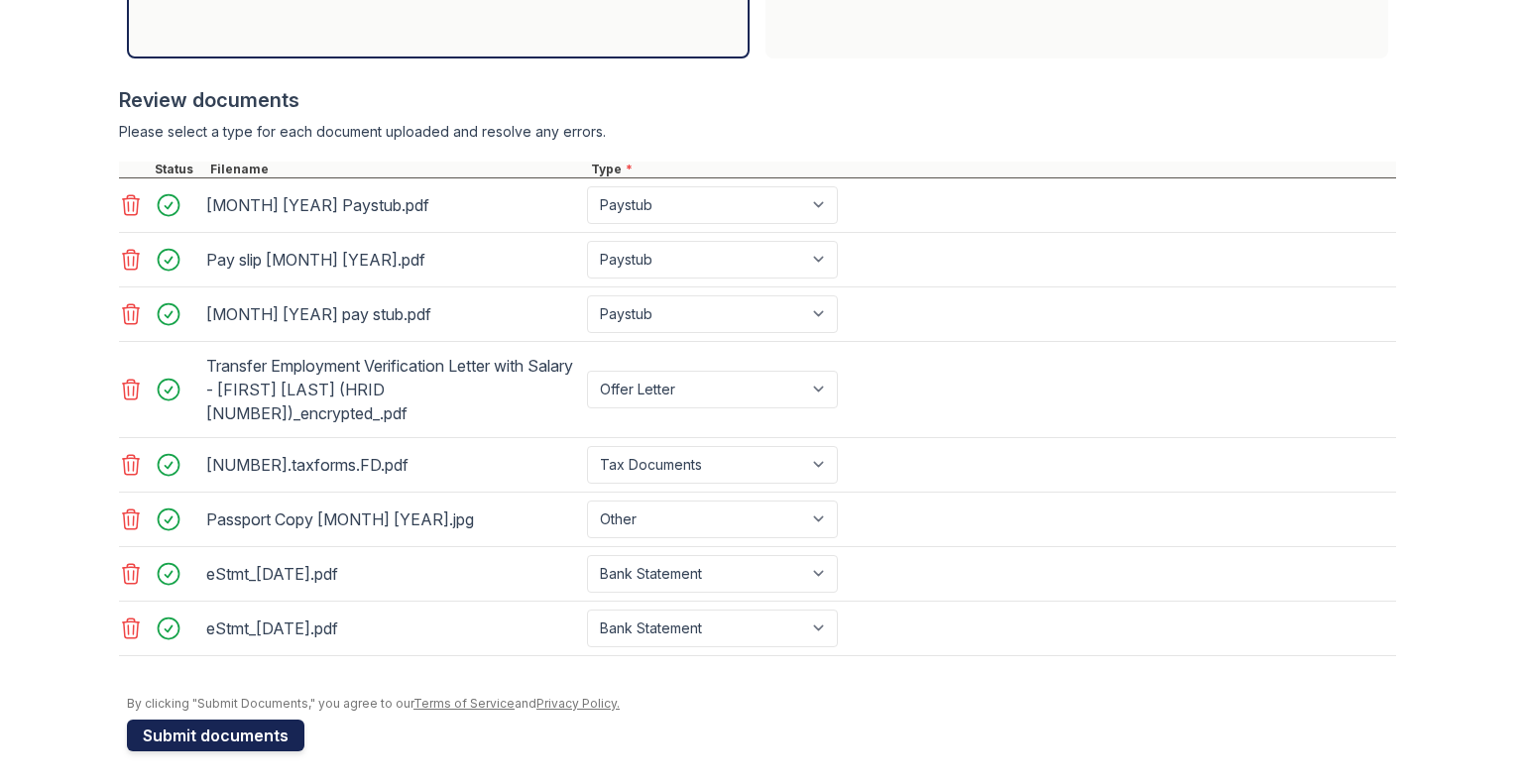 click on "Submit documents" at bounding box center [215, 735] 